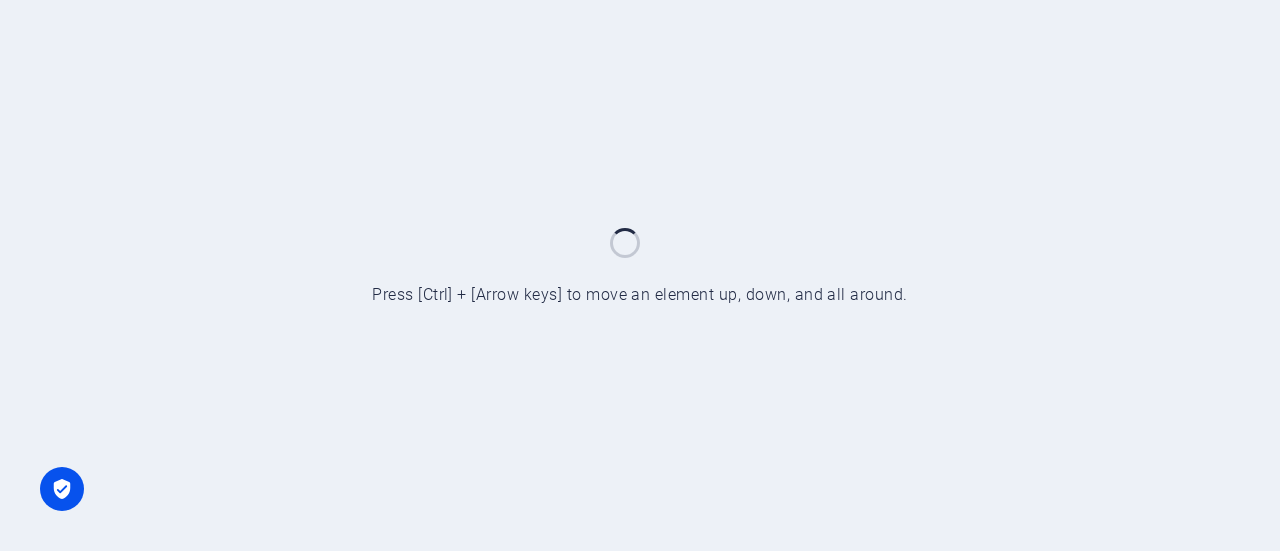 scroll, scrollTop: 0, scrollLeft: 0, axis: both 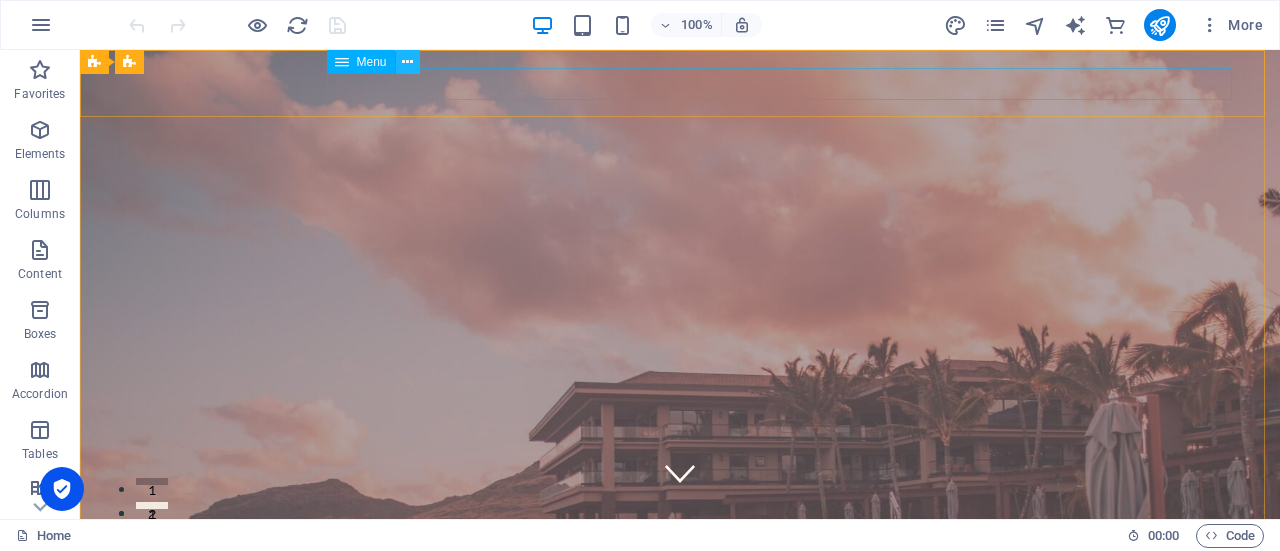 click at bounding box center [407, 62] 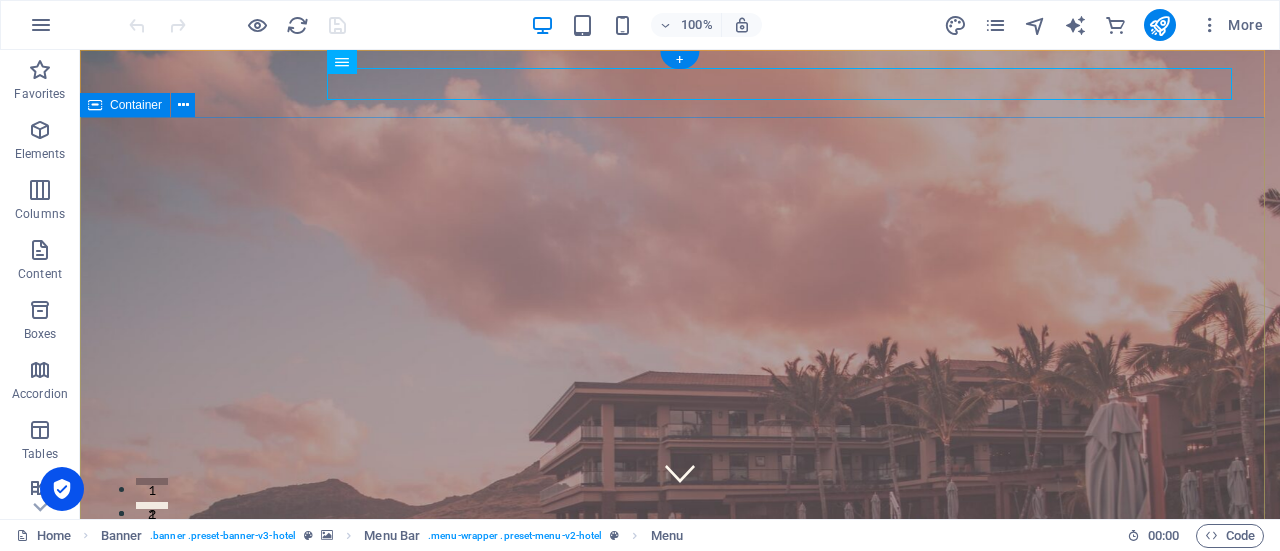 click on "Where Dreams Meet Real Life CHECK IN CHECK OUT ADULTS BOOK A STAY   I have read and understand the privacy policy. Nicht lesbar? Neu generieren" at bounding box center [680, 1443] 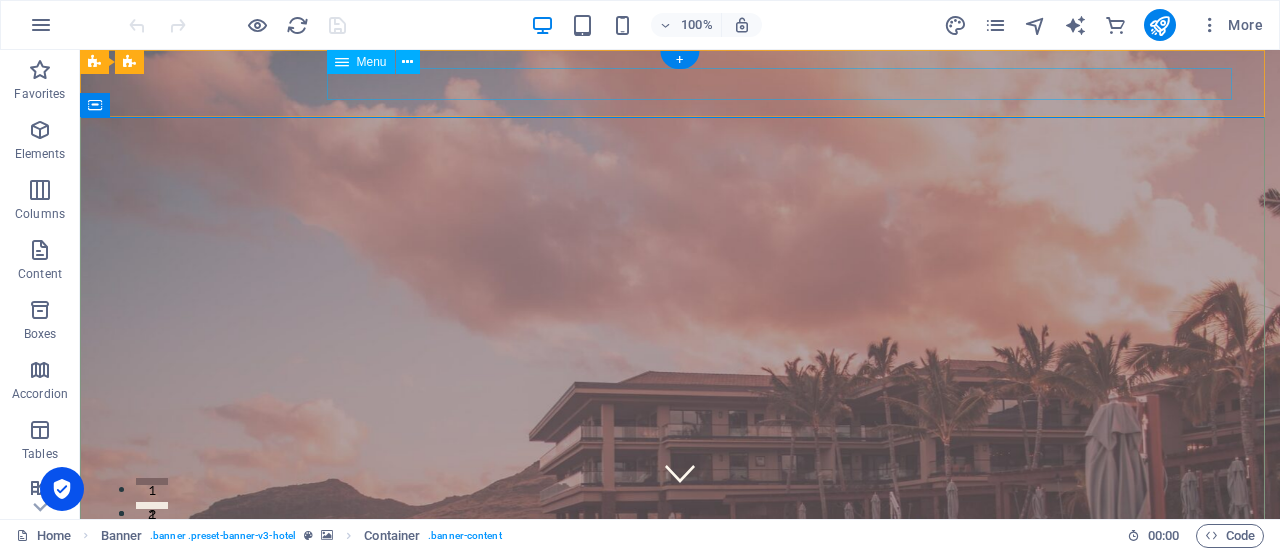 click on "Home Suites Experiences Contact" at bounding box center [680, 987] 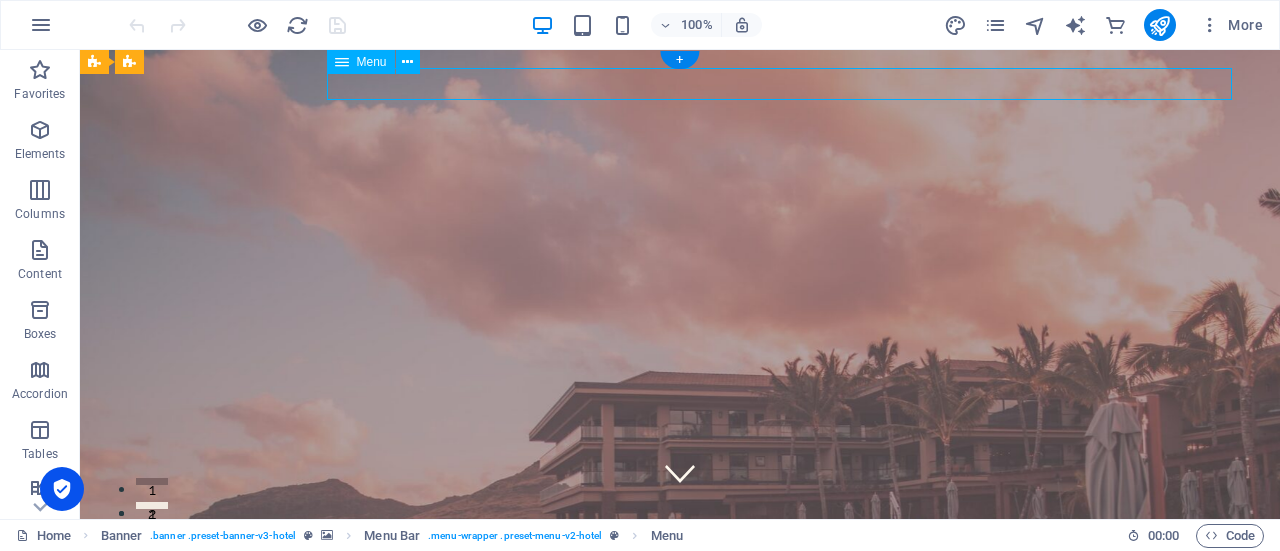 click on "Home Suites Experiences Contact" at bounding box center (680, 987) 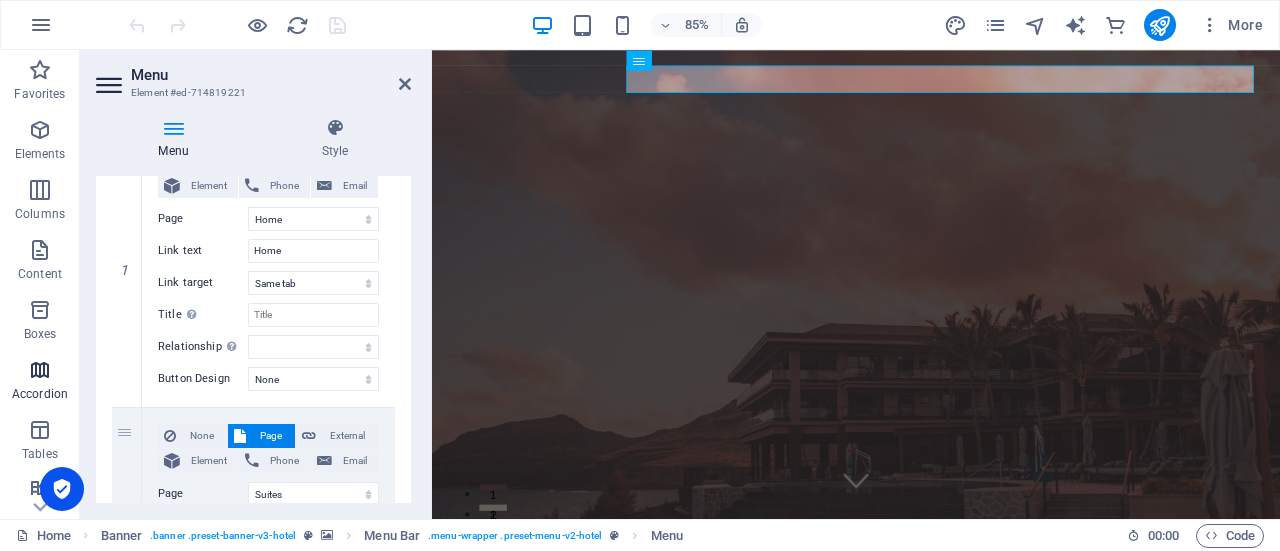 scroll, scrollTop: 700, scrollLeft: 0, axis: vertical 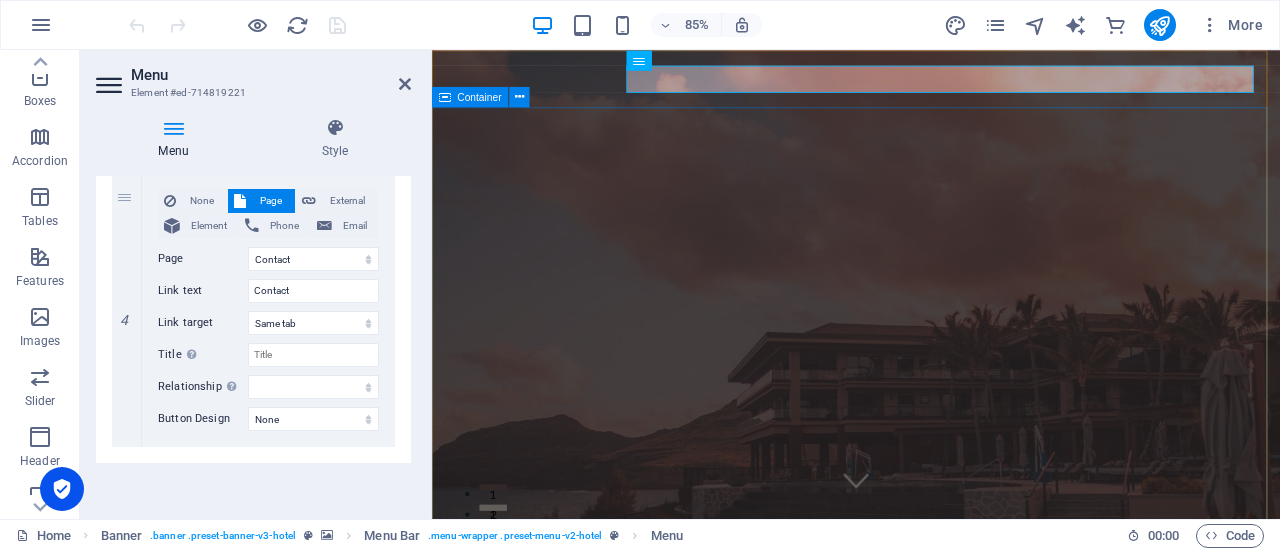click on "Where Dreams Meet Real Life CHECK IN CHECK OUT ADULTS BOOK A STAY   I have read and understand the privacy policy. Nicht lesbar? Neu generieren" at bounding box center (931, 1487) 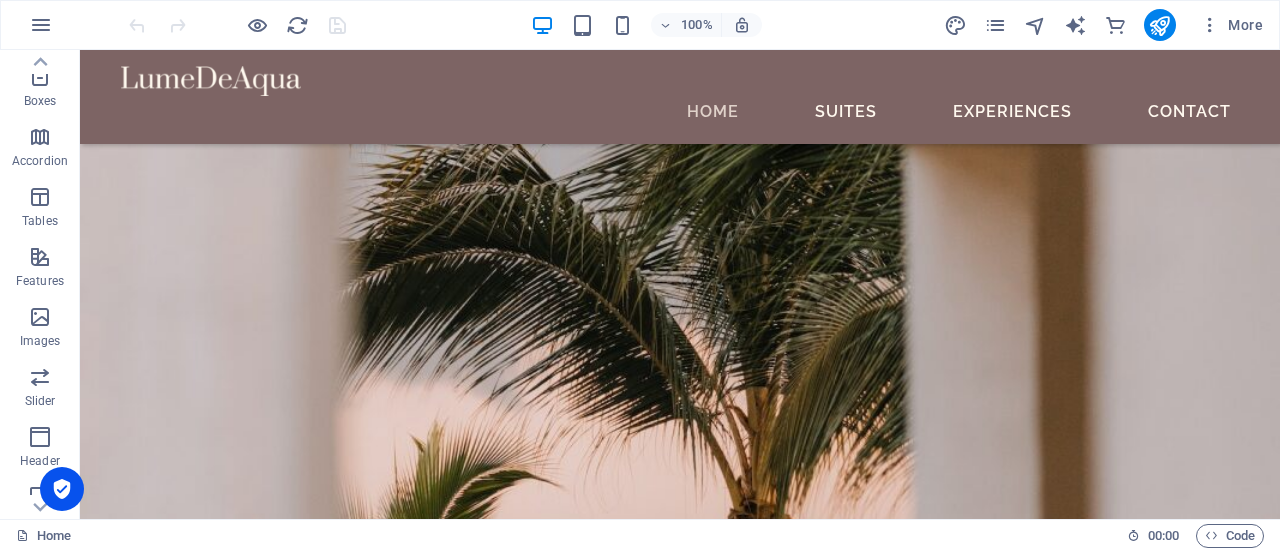 scroll, scrollTop: 3733, scrollLeft: 0, axis: vertical 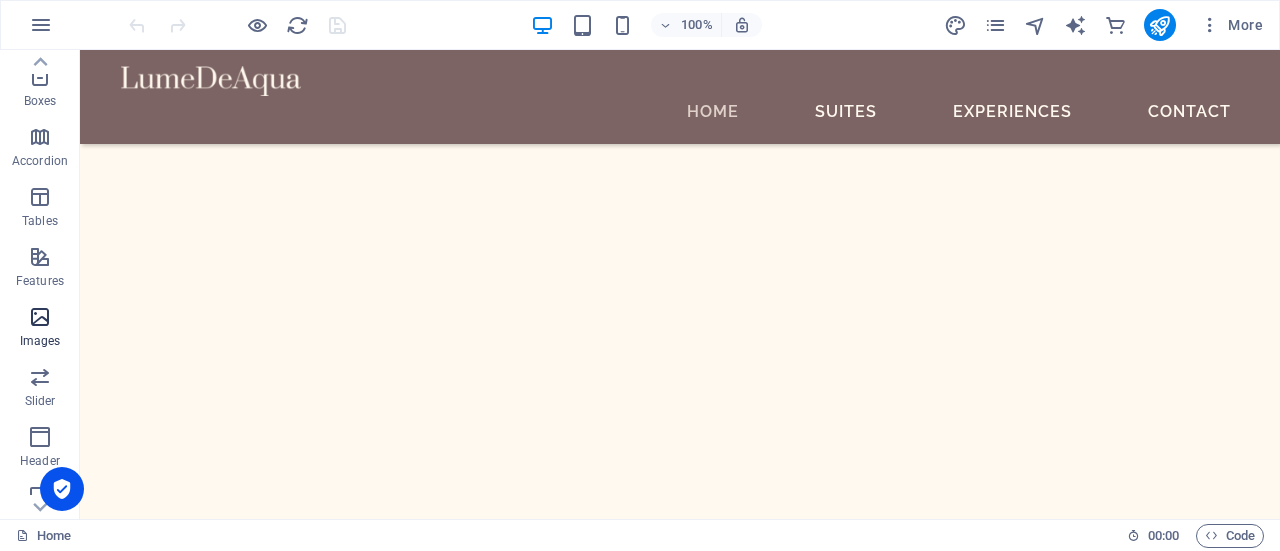 click on "Images" at bounding box center (40, 341) 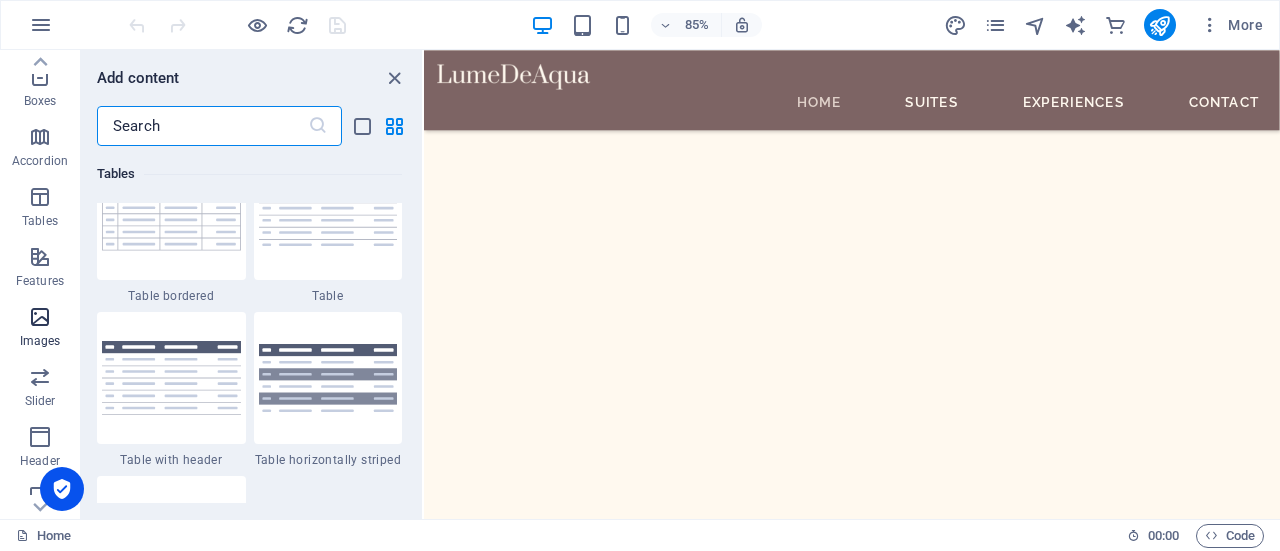 scroll, scrollTop: 3684, scrollLeft: 0, axis: vertical 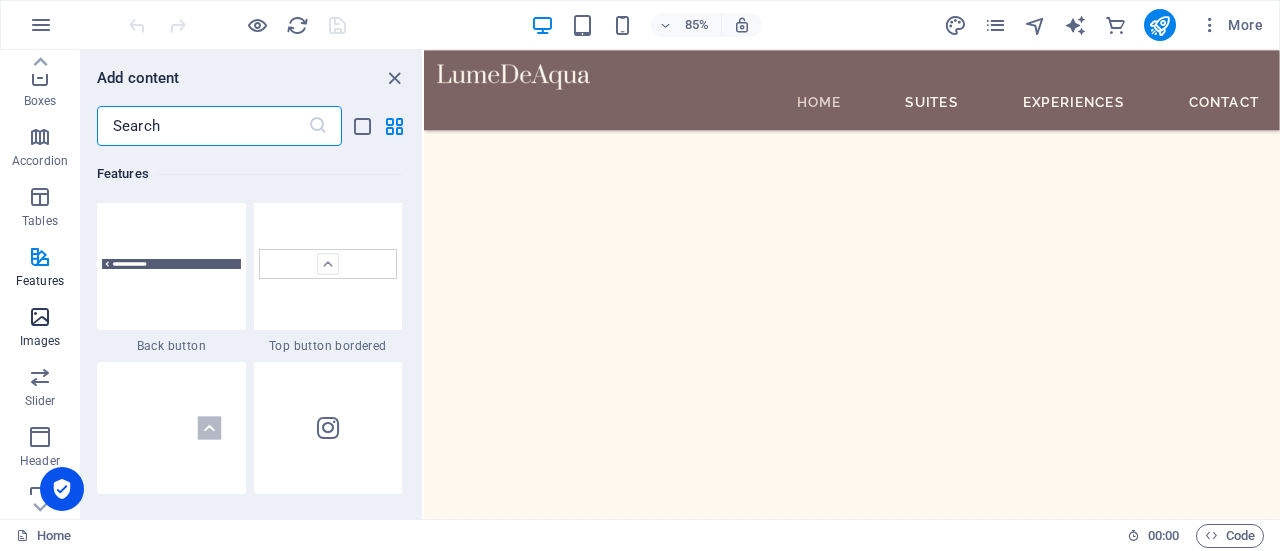 click on "Images" at bounding box center [40, 341] 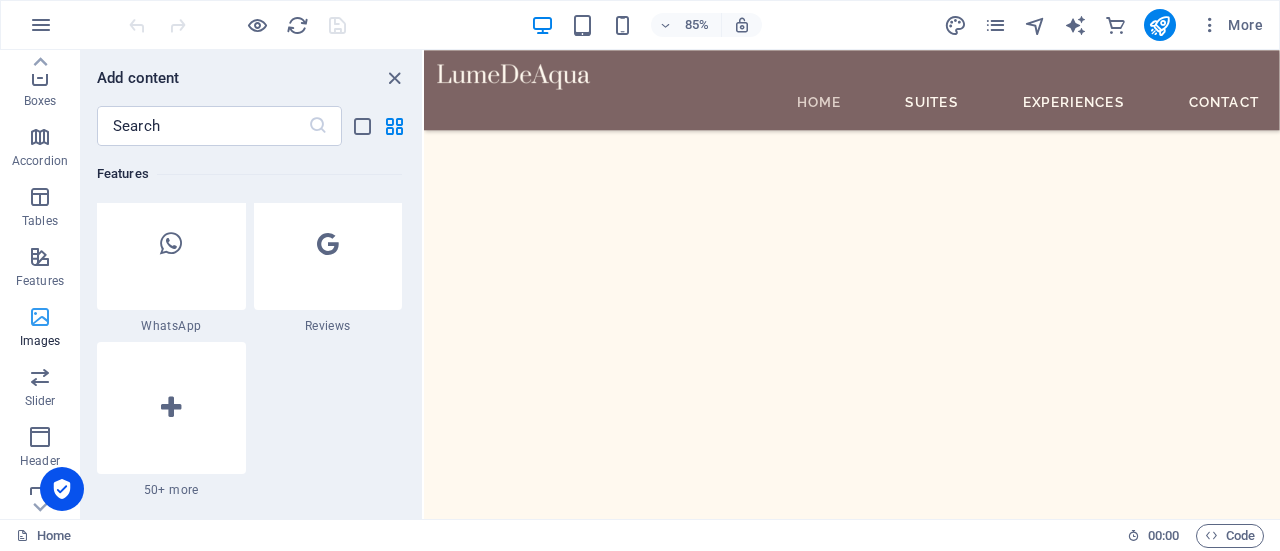 scroll, scrollTop: 9976, scrollLeft: 0, axis: vertical 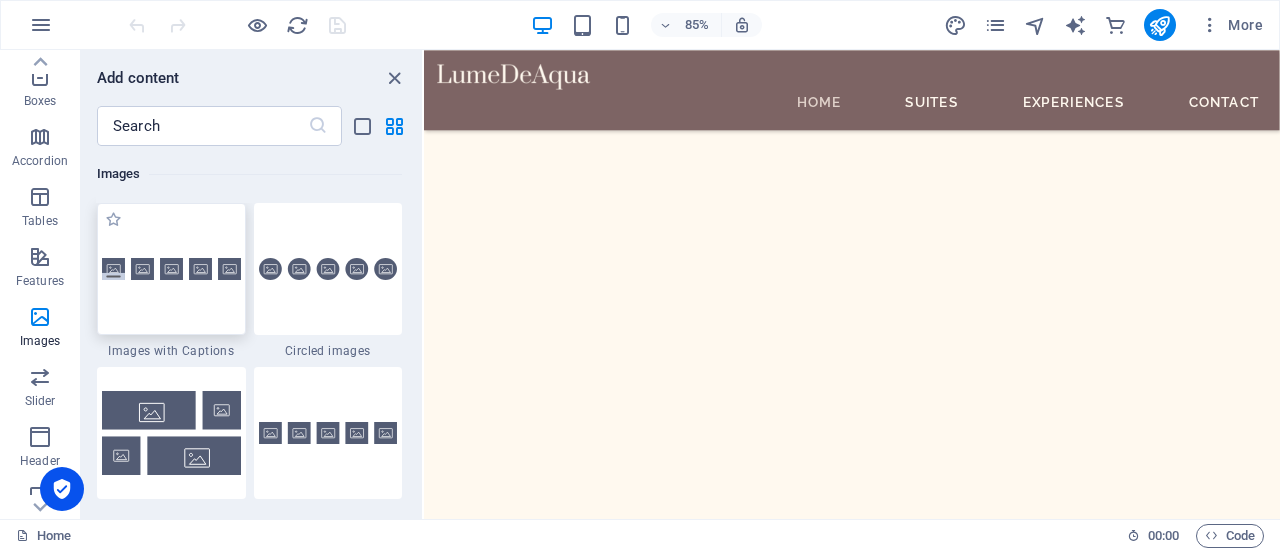 click at bounding box center (171, 269) 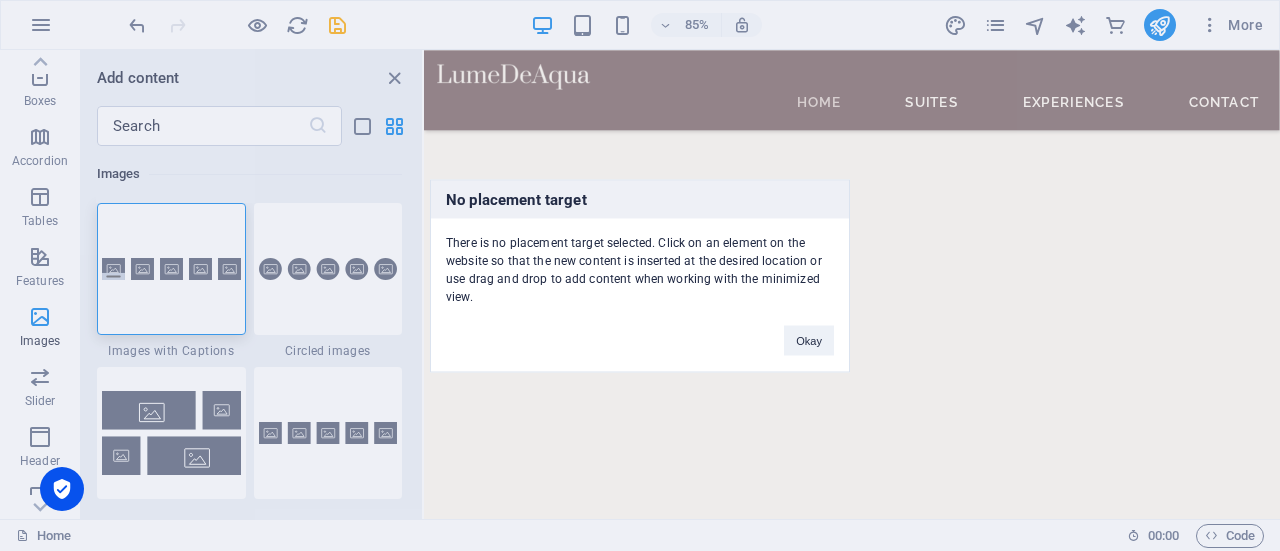click on "No placement target There is no placement target selected. Click on an element on the website so that the new content is inserted at the desired location or use drag and drop to add content when working with the minimized view. Okay" at bounding box center [640, 275] 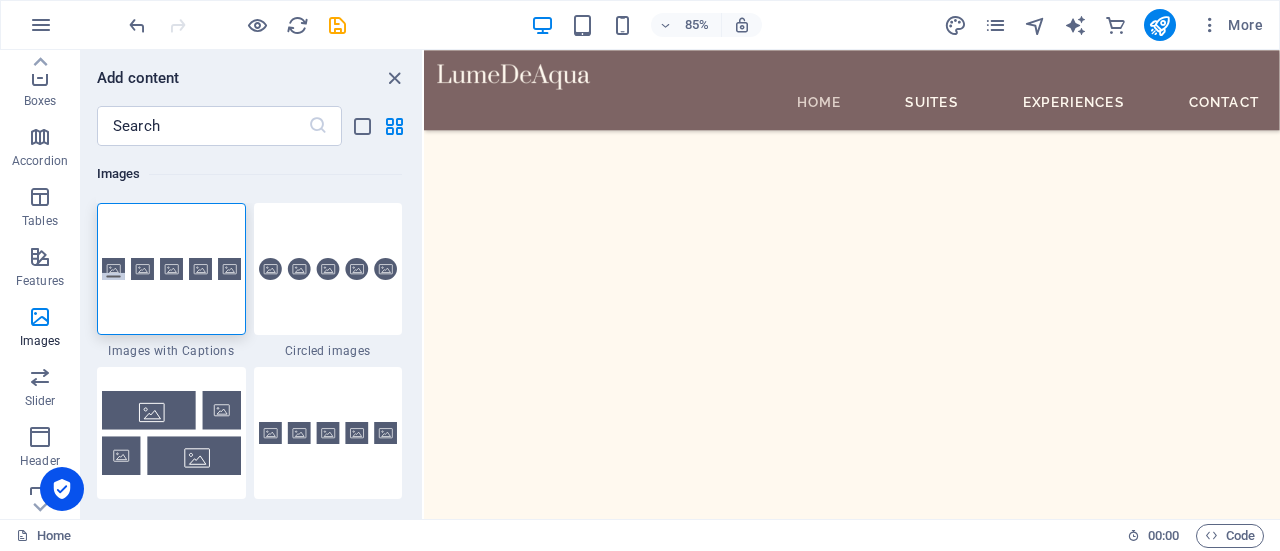 click at bounding box center (171, 269) 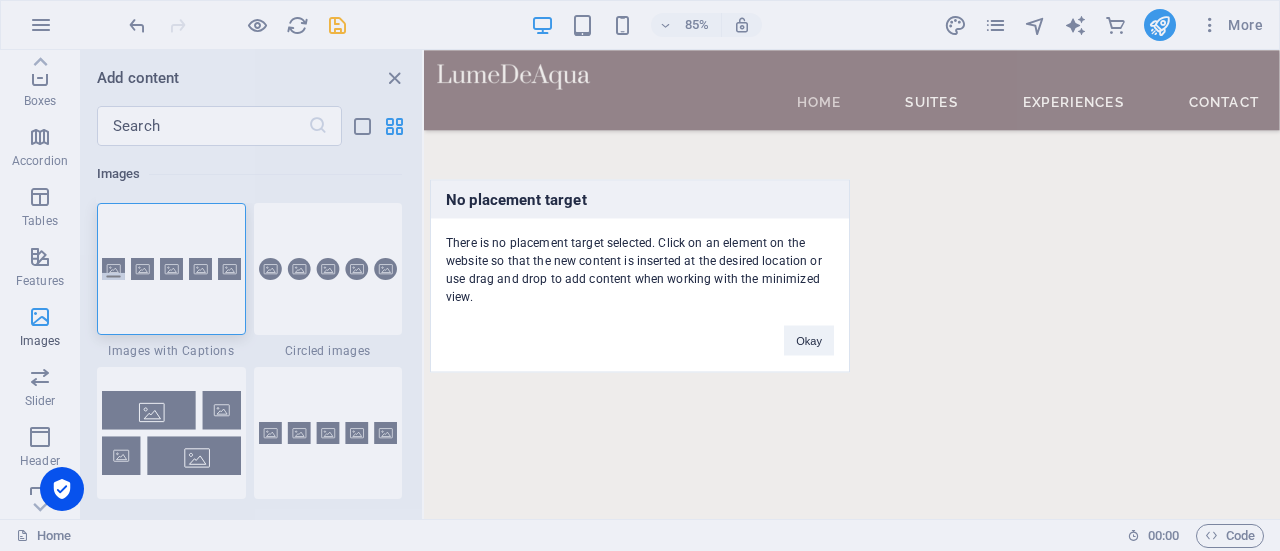 click on "Okay" at bounding box center [809, 330] 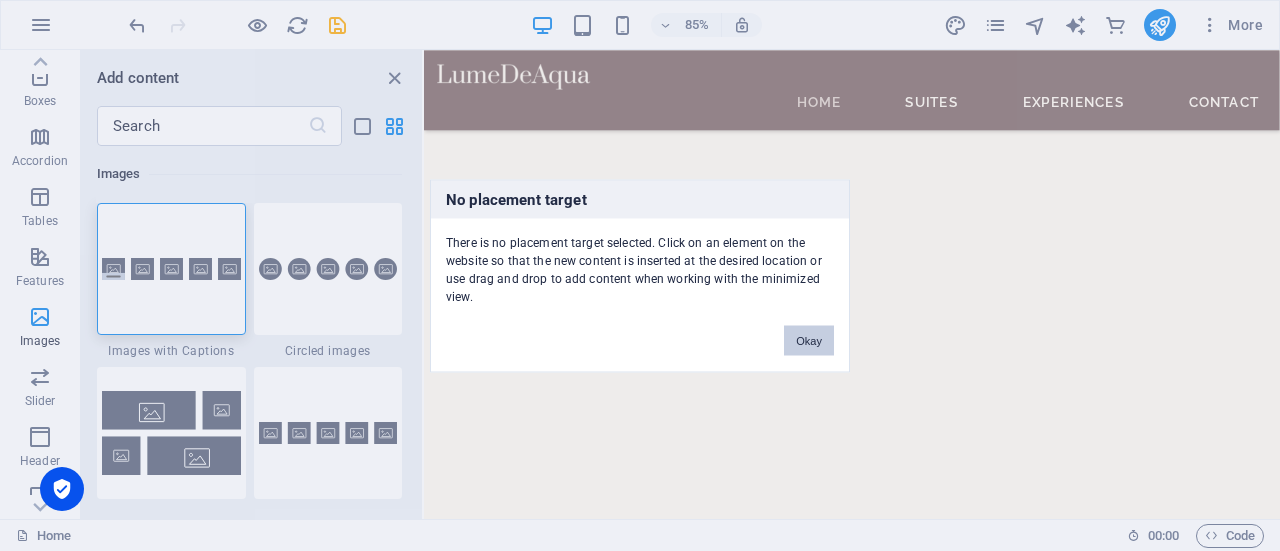 click on "Okay" at bounding box center (809, 340) 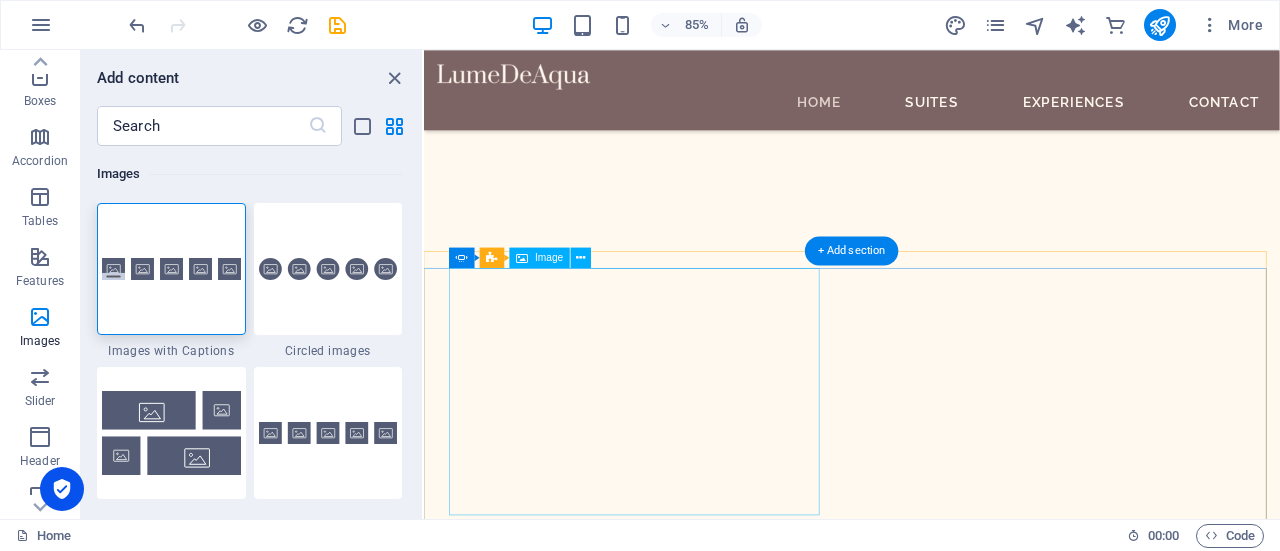 click at bounding box center (-320, 5106) 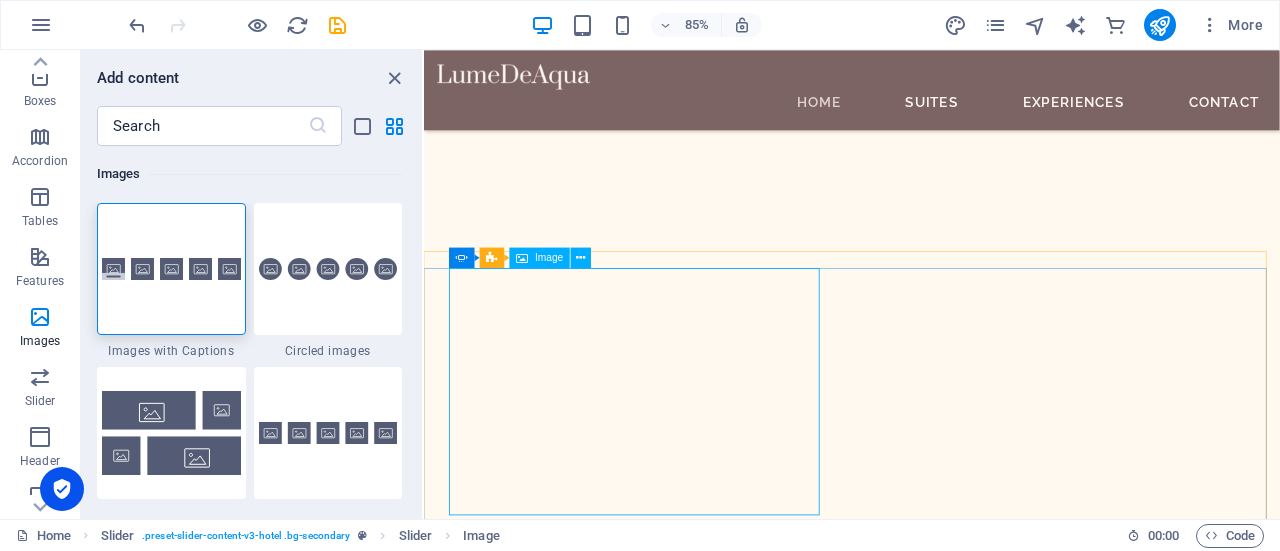 click on "Image" at bounding box center (549, 258) 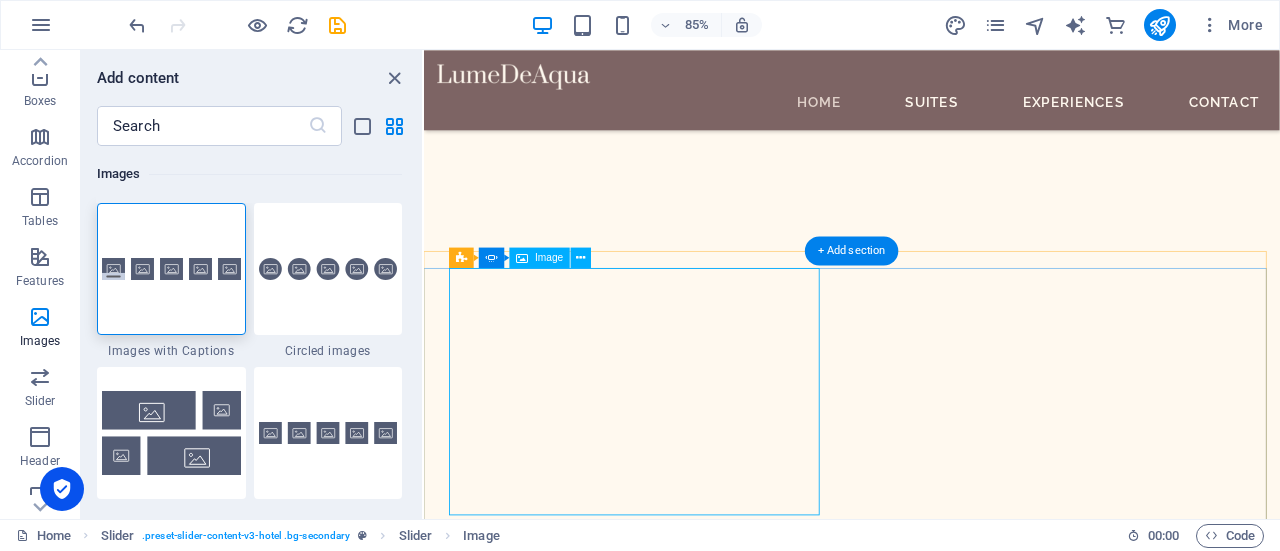 click at bounding box center [-320, 5106] 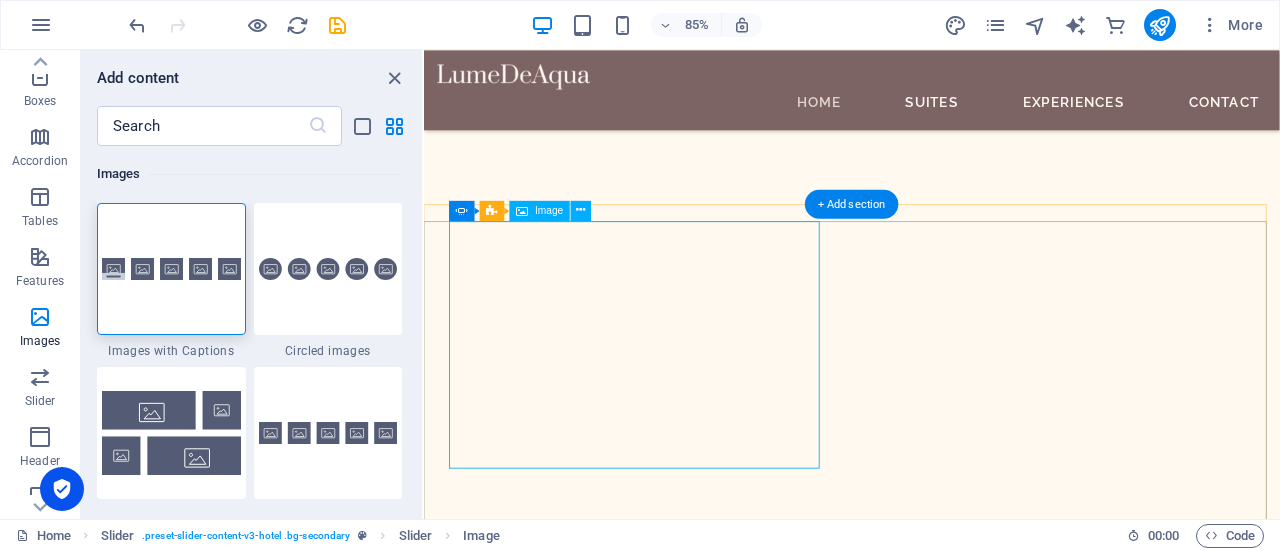 scroll, scrollTop: 3917, scrollLeft: 0, axis: vertical 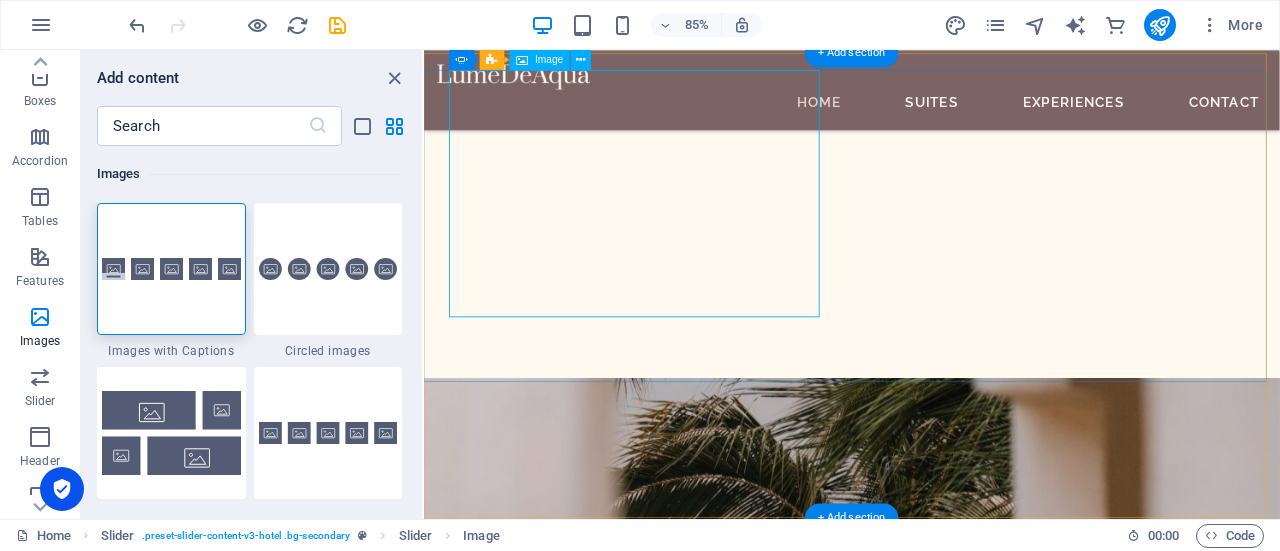 click at bounding box center [-320, 4873] 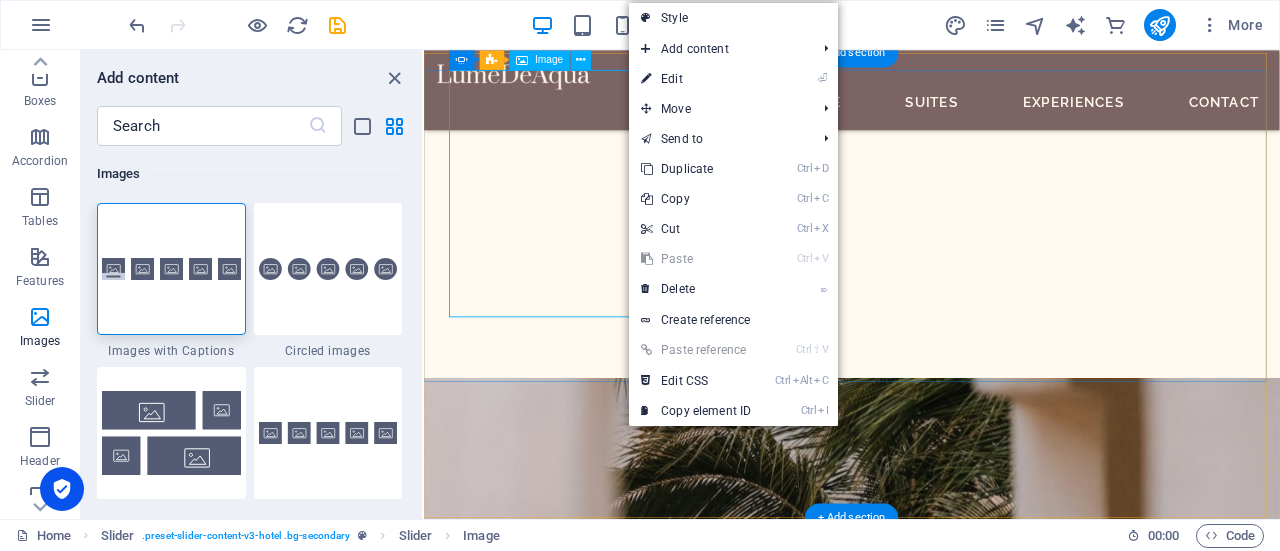 click at bounding box center [-320, 4873] 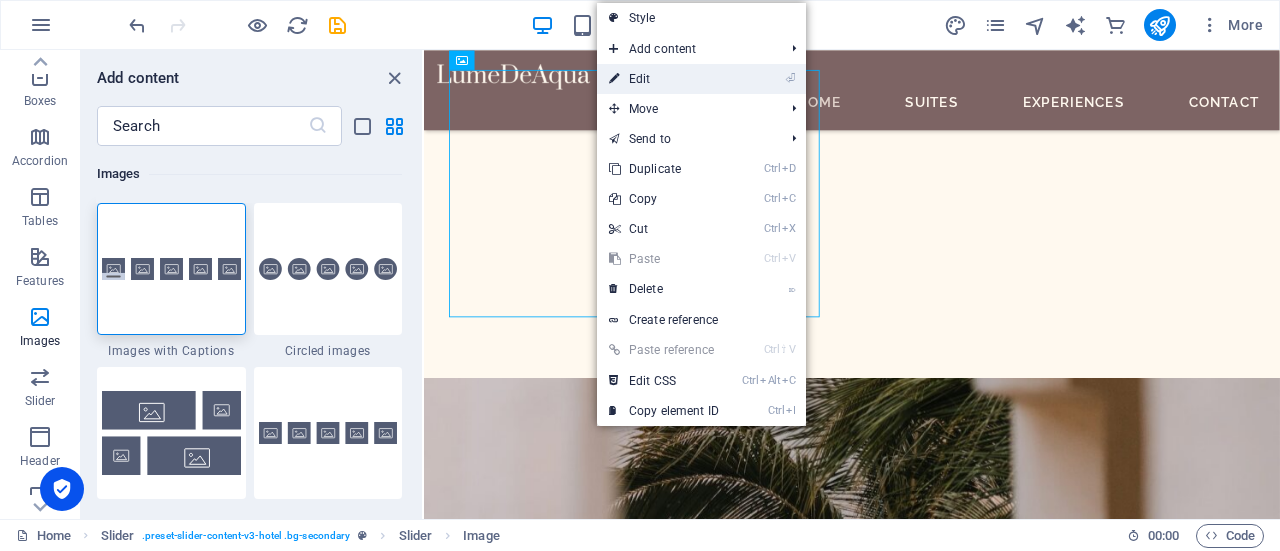 click on "⏎  Edit" at bounding box center [664, 79] 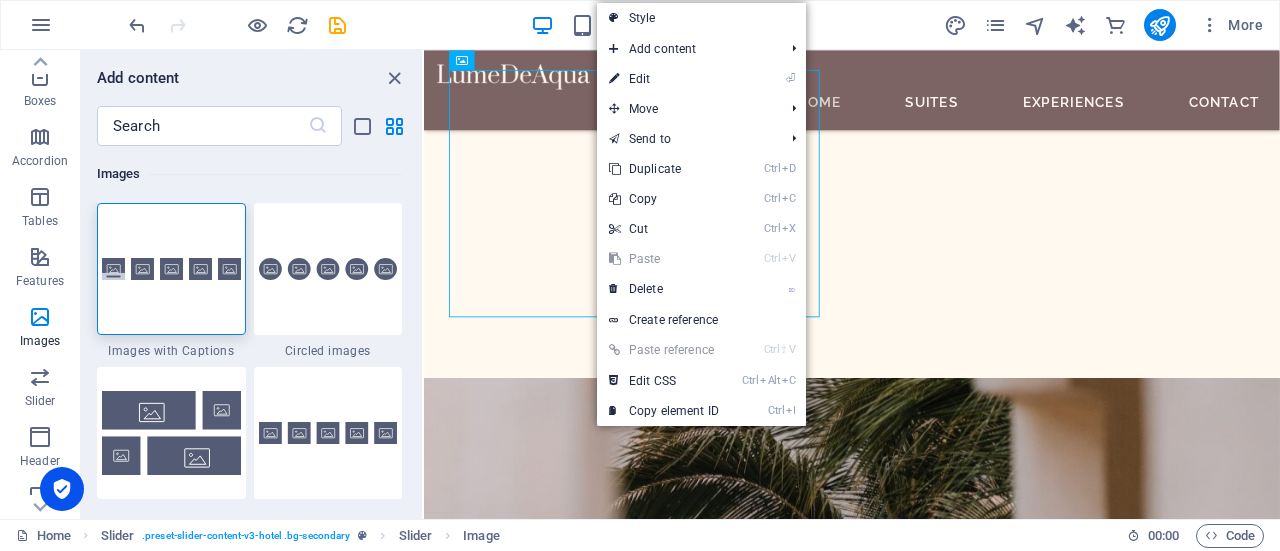 select on "%" 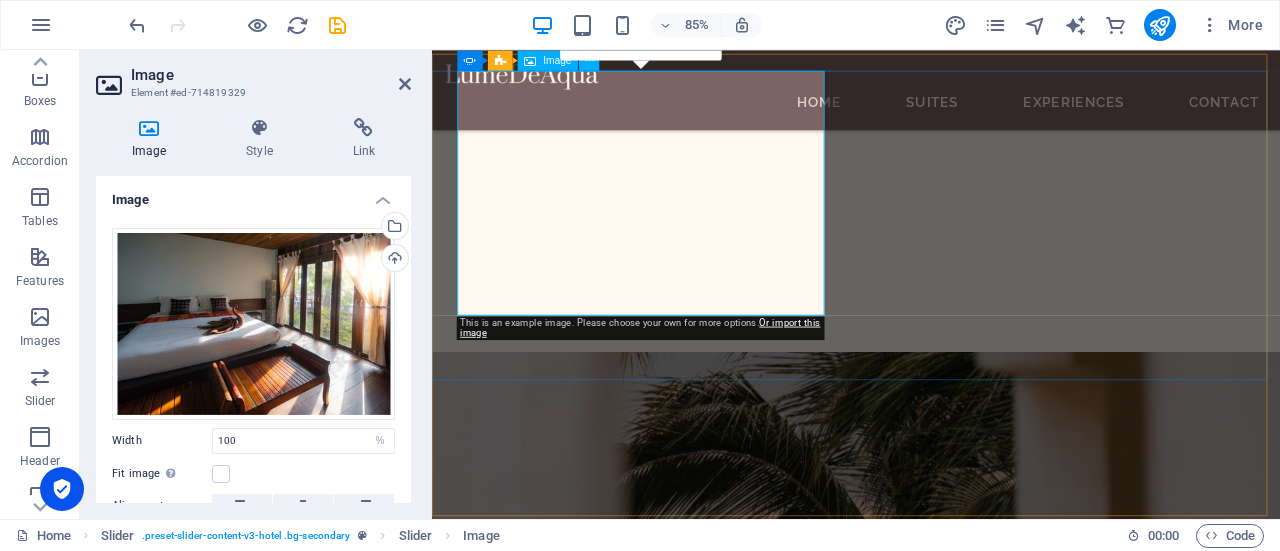 scroll, scrollTop: 3908, scrollLeft: 0, axis: vertical 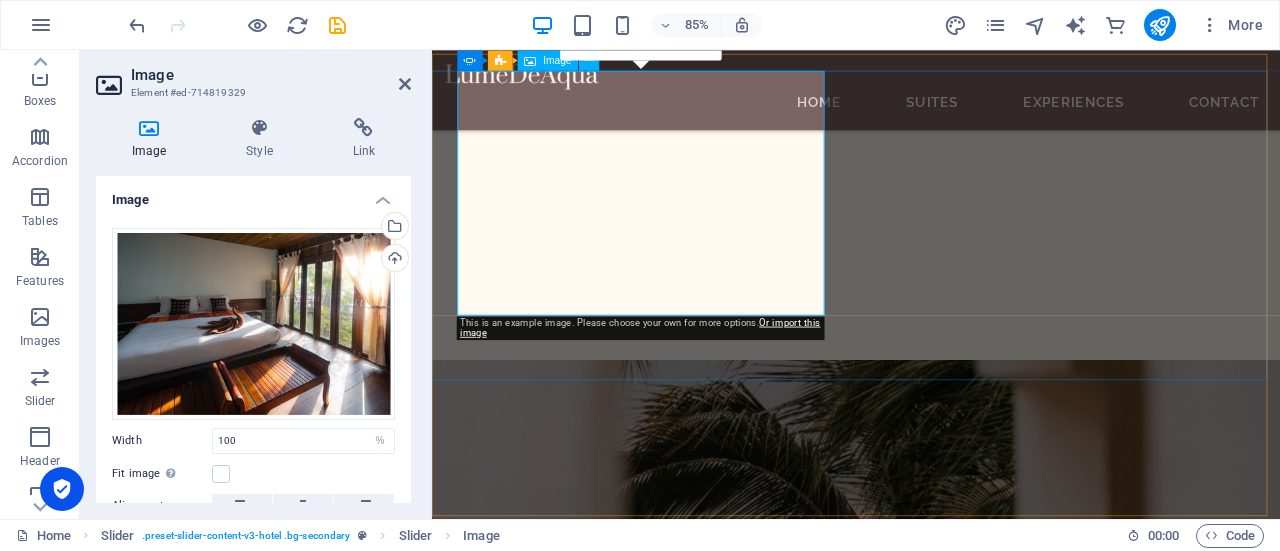 click at bounding box center (-306, 4839) 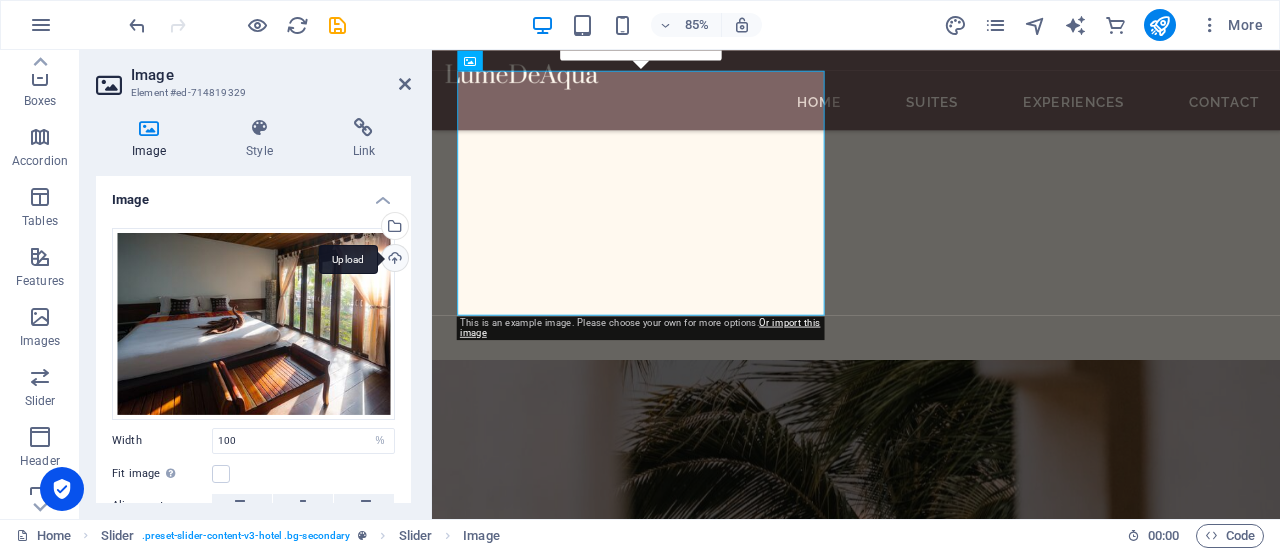 click on "Upload" at bounding box center (393, 260) 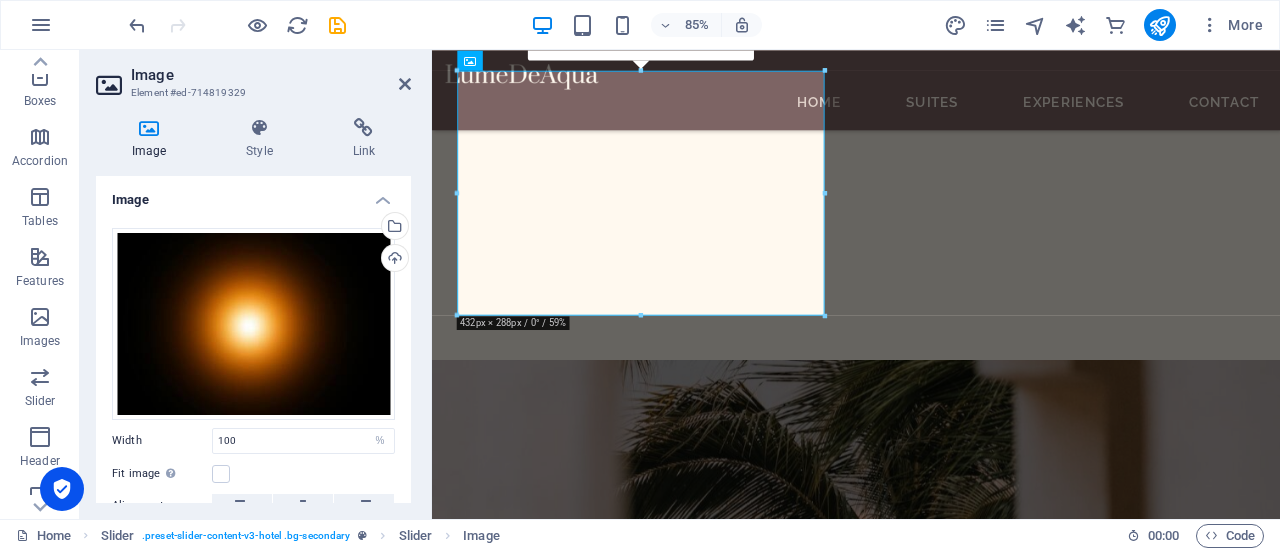 drag, startPoint x: 660, startPoint y: 313, endPoint x: 269, endPoint y: 307, distance: 391.04602 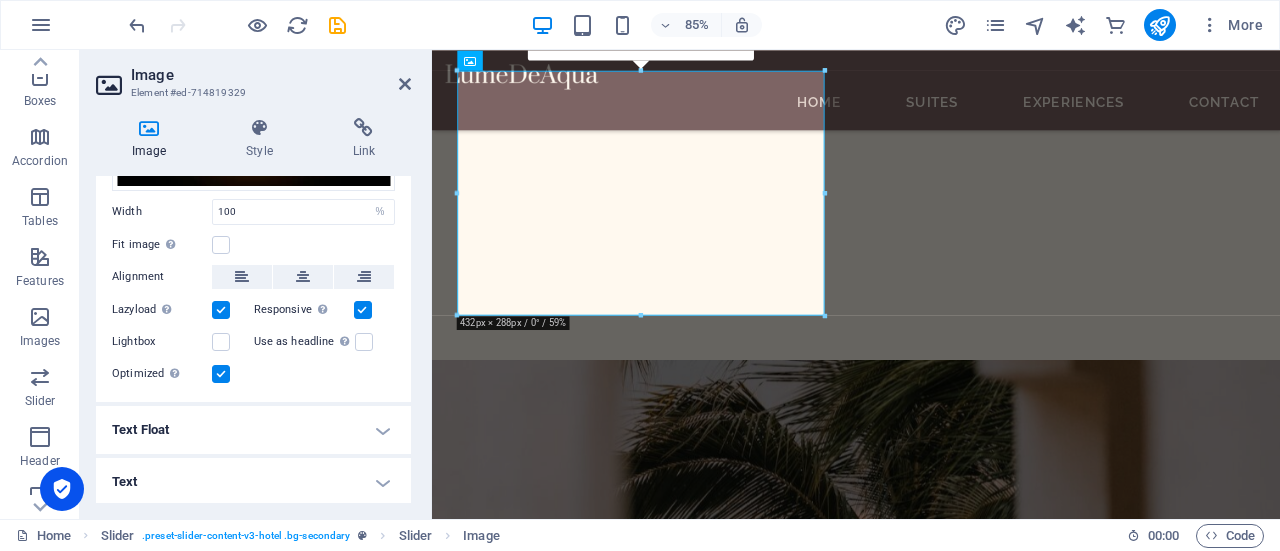 scroll, scrollTop: 0, scrollLeft: 0, axis: both 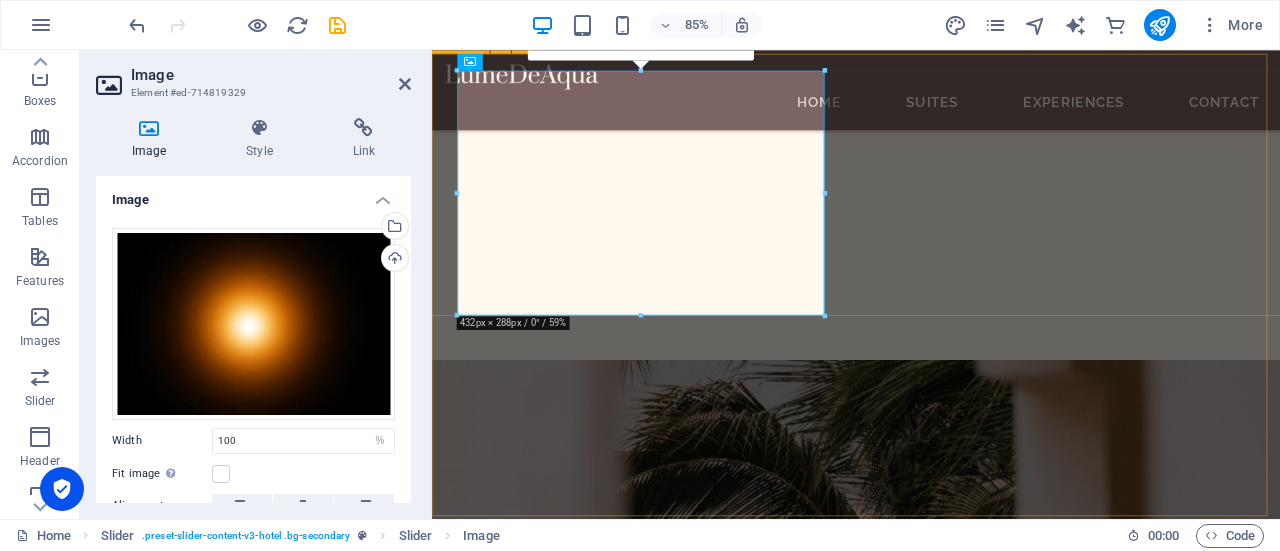 click on "Queen Deluxe 300 sqft 12 4 Superior 308sqft 8 3 Master Suite 256 sqft 8 3 Queen Deluxe 300 sqft 12 4 Superior 308sqft 8 3 Master Suite 256 sqft 8 3 Queen Deluxe 300 sqft 12 4 1 2 3" at bounding box center (931, 5542) 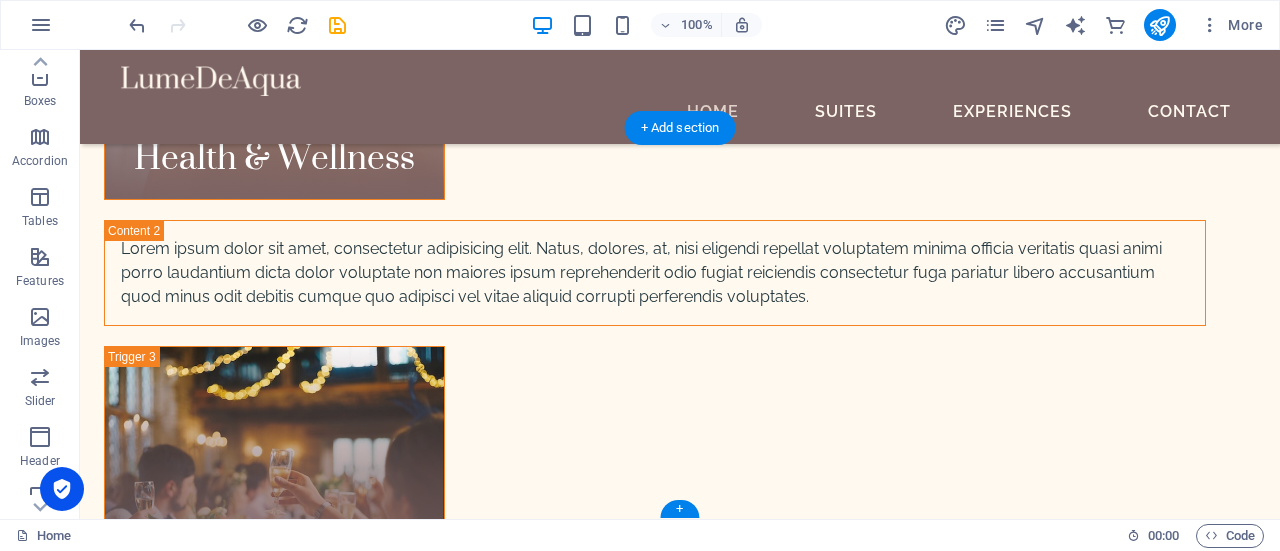scroll, scrollTop: 7093, scrollLeft: 0, axis: vertical 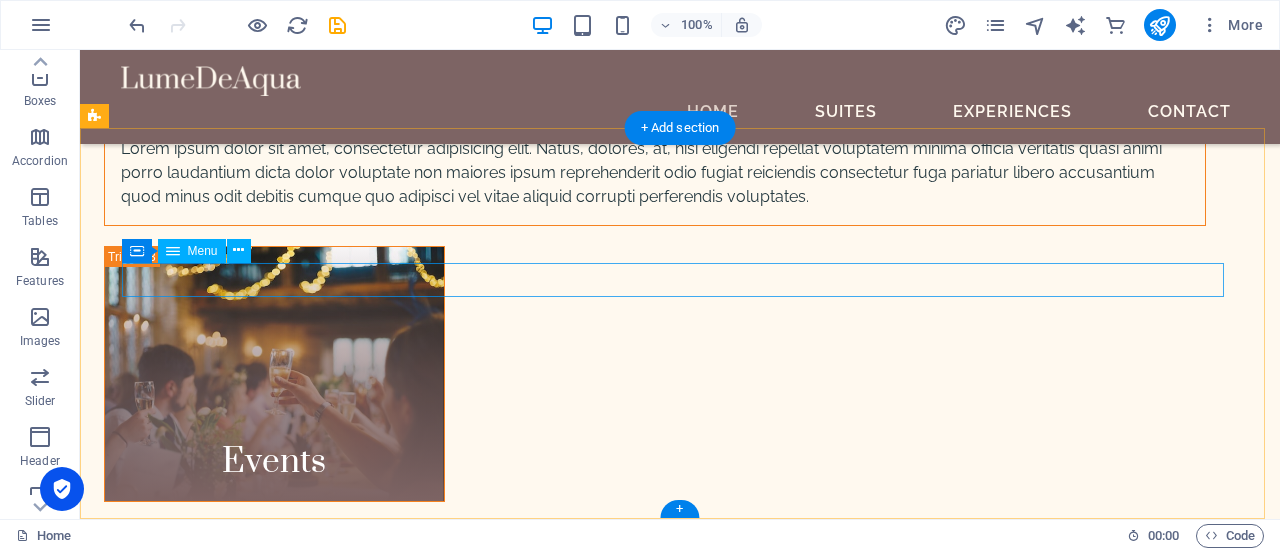 click on "HOME SUITES EXPERIENCES CONTACT" at bounding box center [655, 10867] 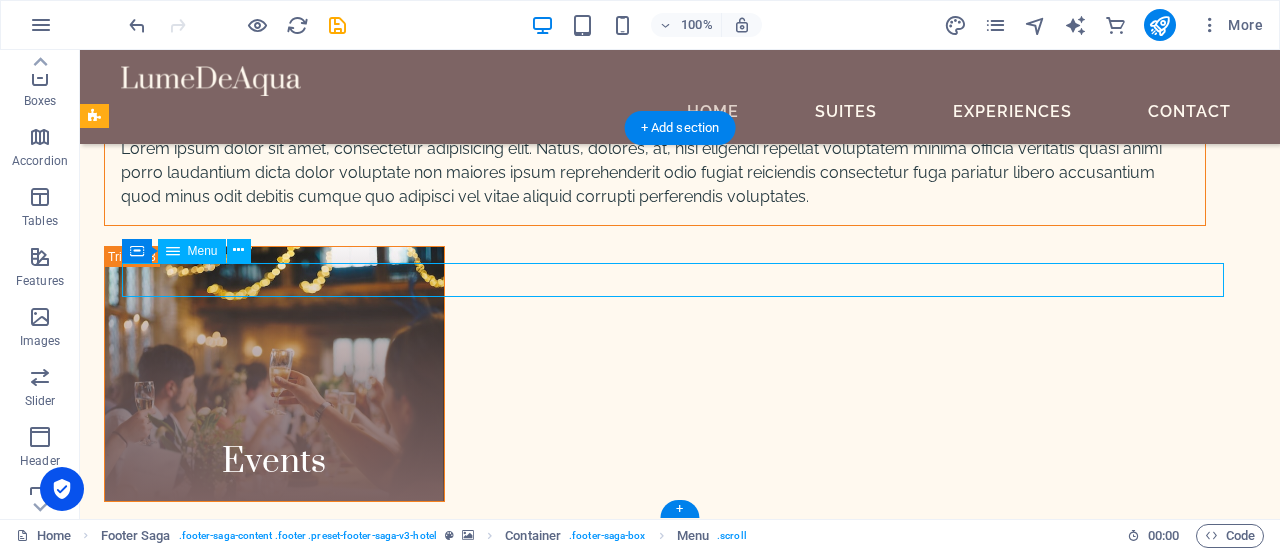 click on "HOME SUITES EXPERIENCES CONTACT" at bounding box center (655, 10867) 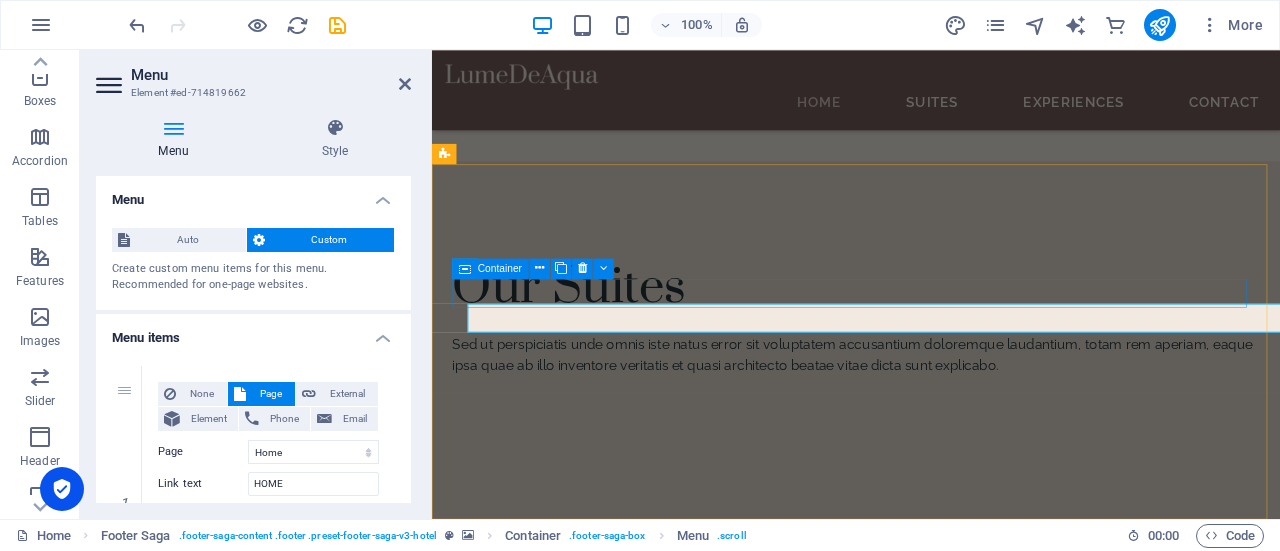 scroll, scrollTop: 6967, scrollLeft: 0, axis: vertical 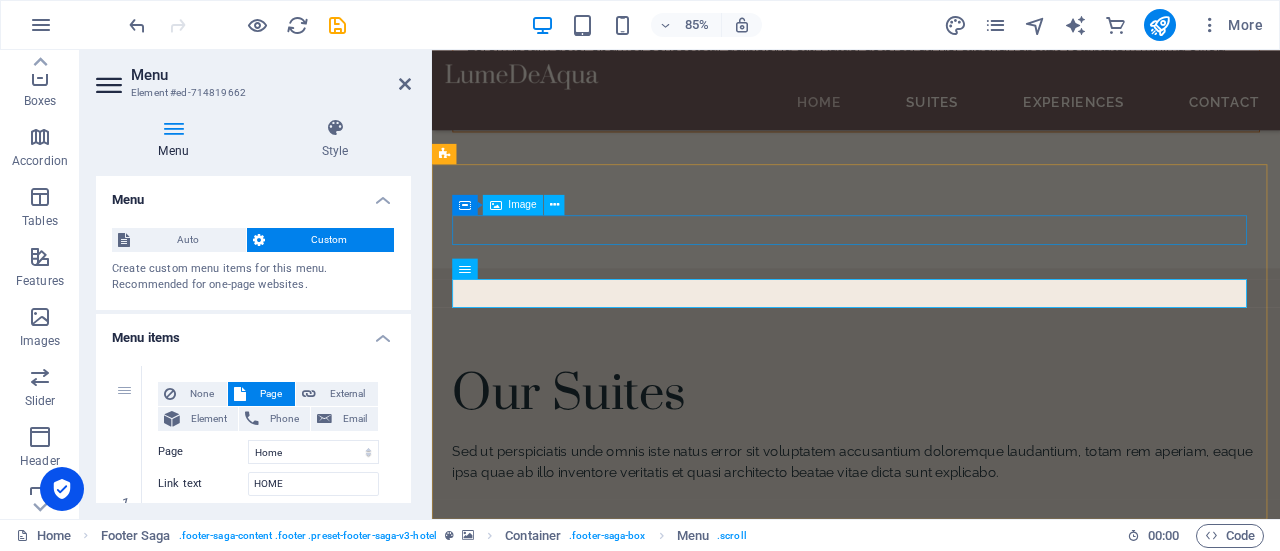 click at bounding box center [931, 10849] 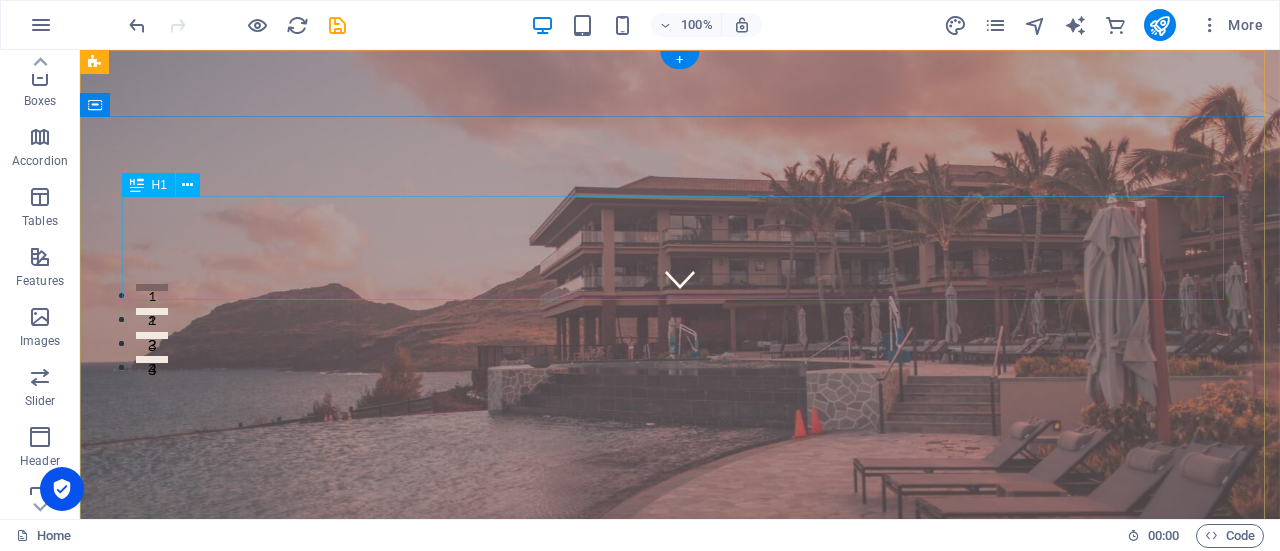 scroll, scrollTop: 0, scrollLeft: 0, axis: both 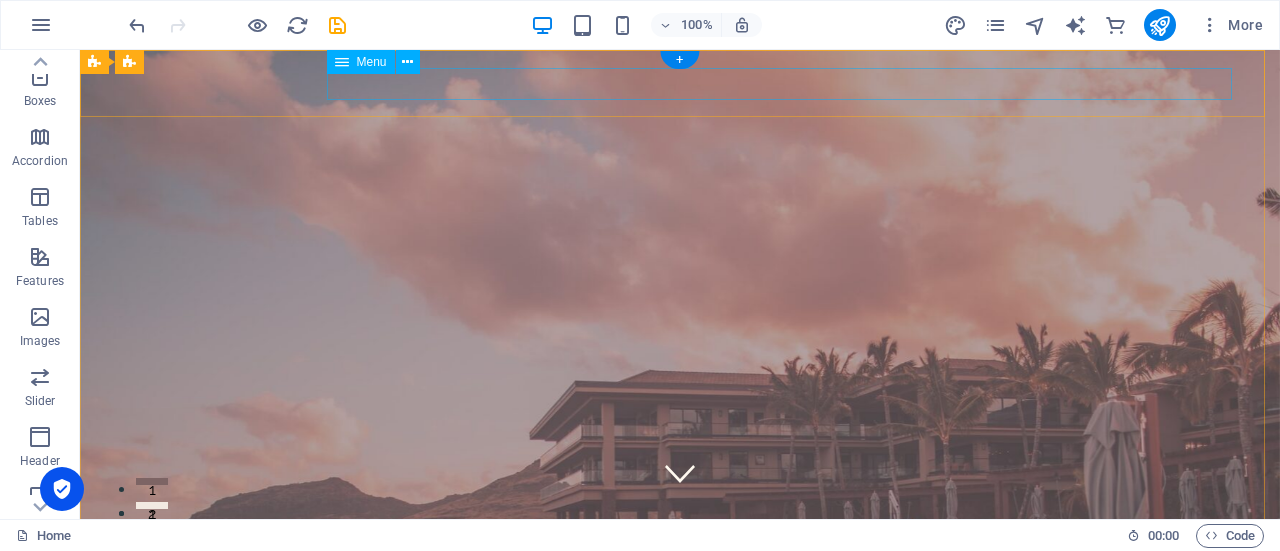 click on "Home Suites Experiences Contact" at bounding box center [680, 984] 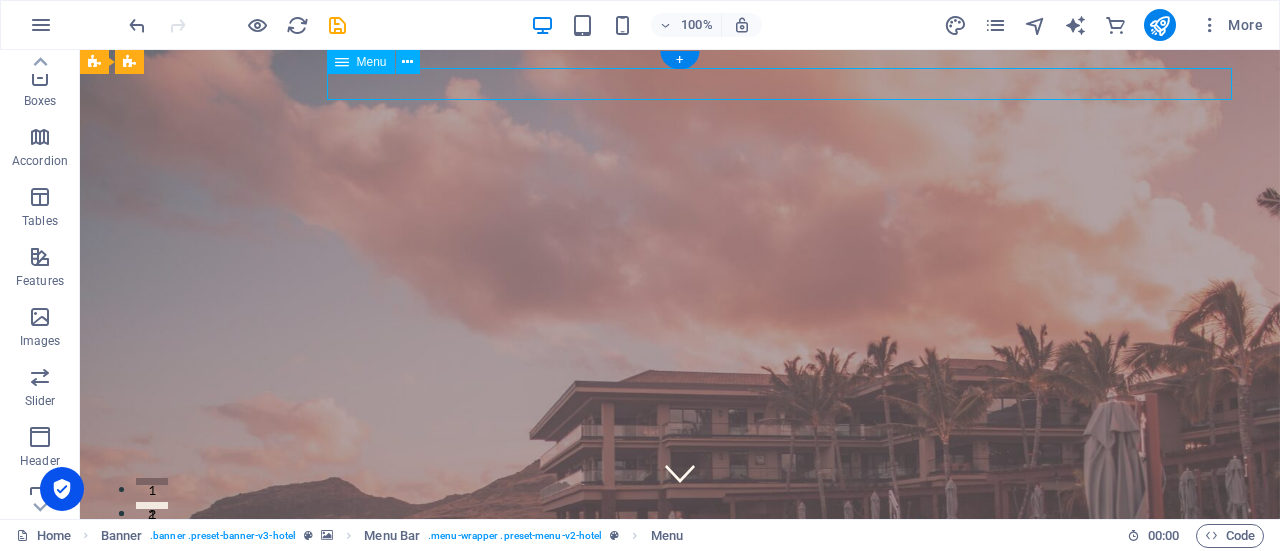 click on "Home Suites Experiences Contact" at bounding box center [680, 984] 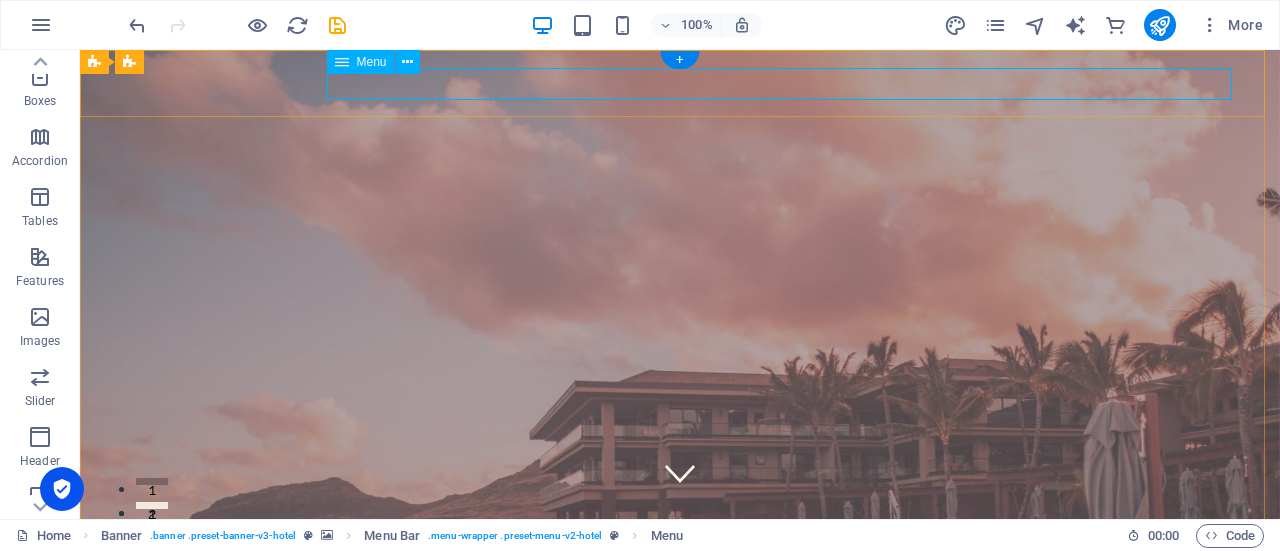 click on "Home Suites Experiences Contact" at bounding box center (680, 984) 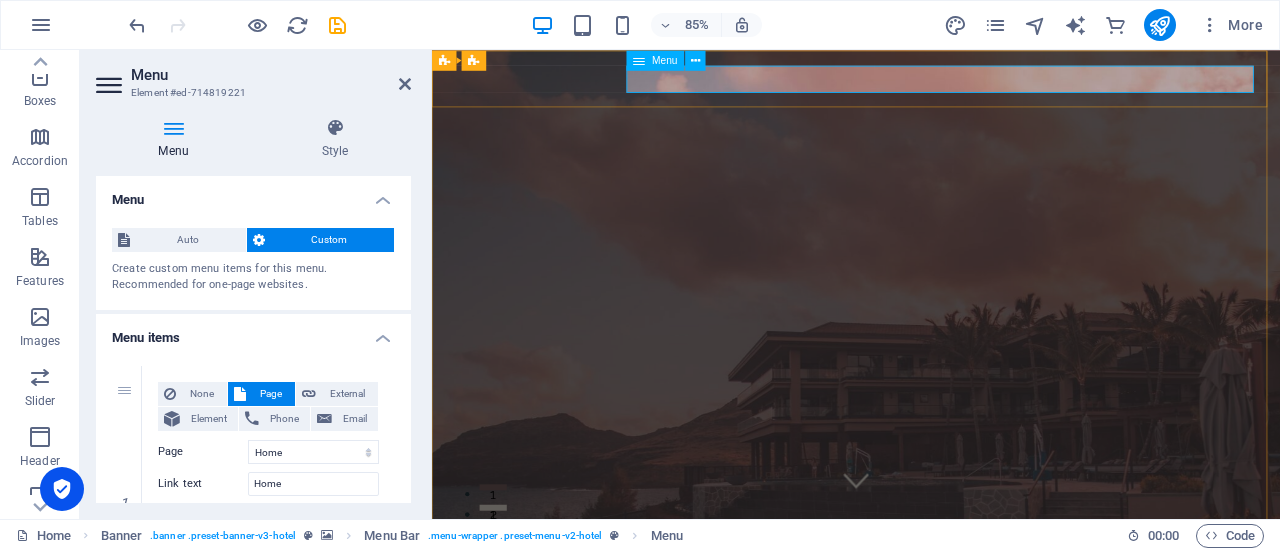 click on "Home Suites Experiences Contact" at bounding box center (931, 984) 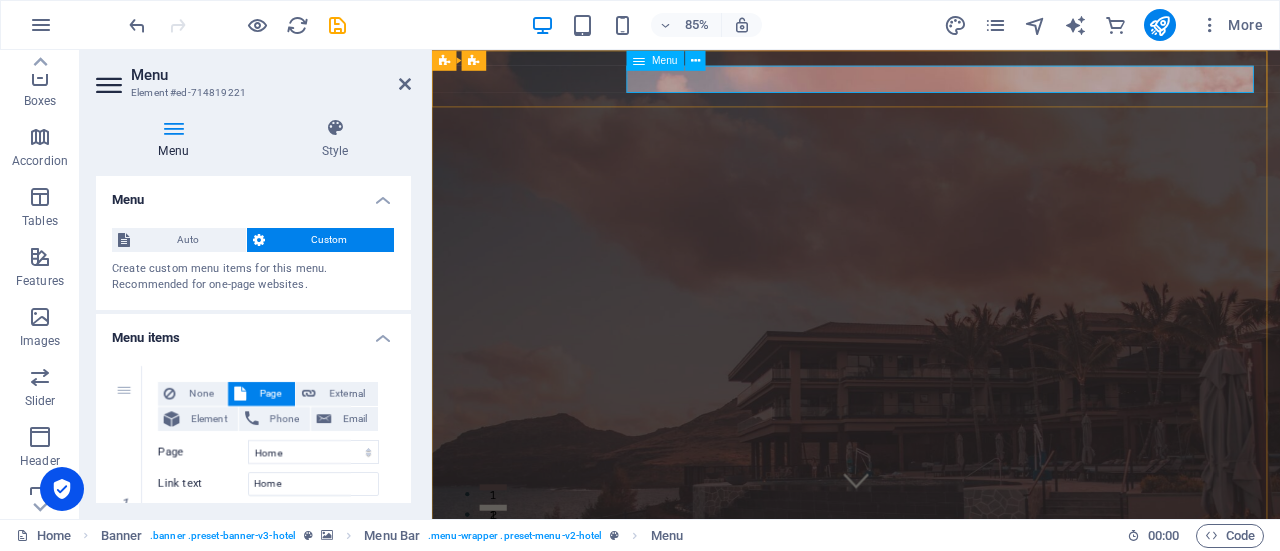 click on "Home Suites Experiences Contact" at bounding box center (931, 984) 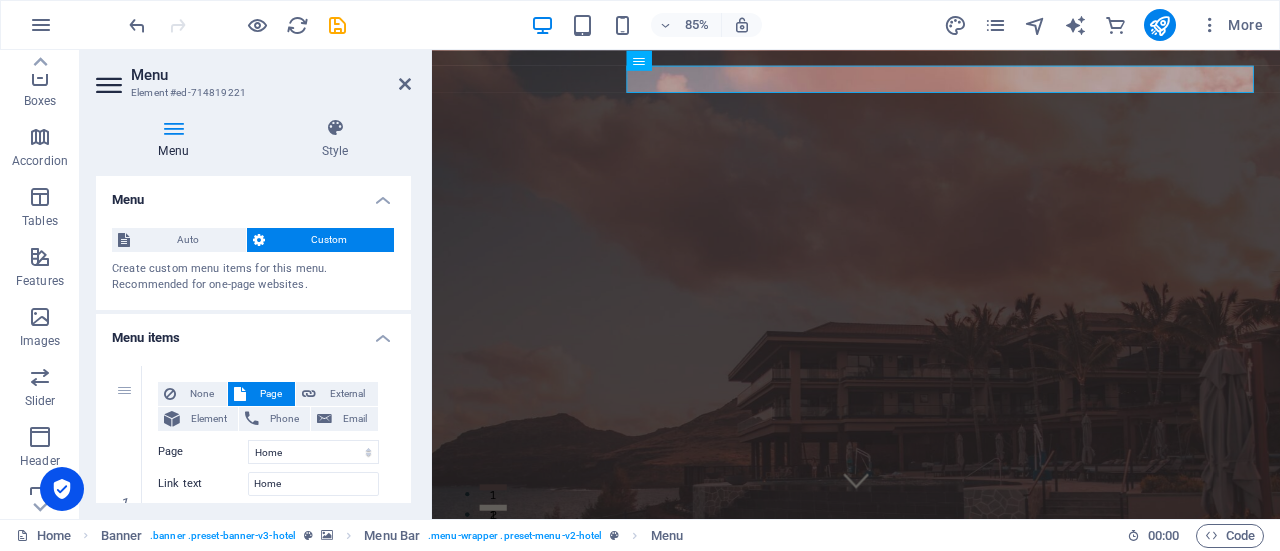 click on "Custom" at bounding box center [330, 240] 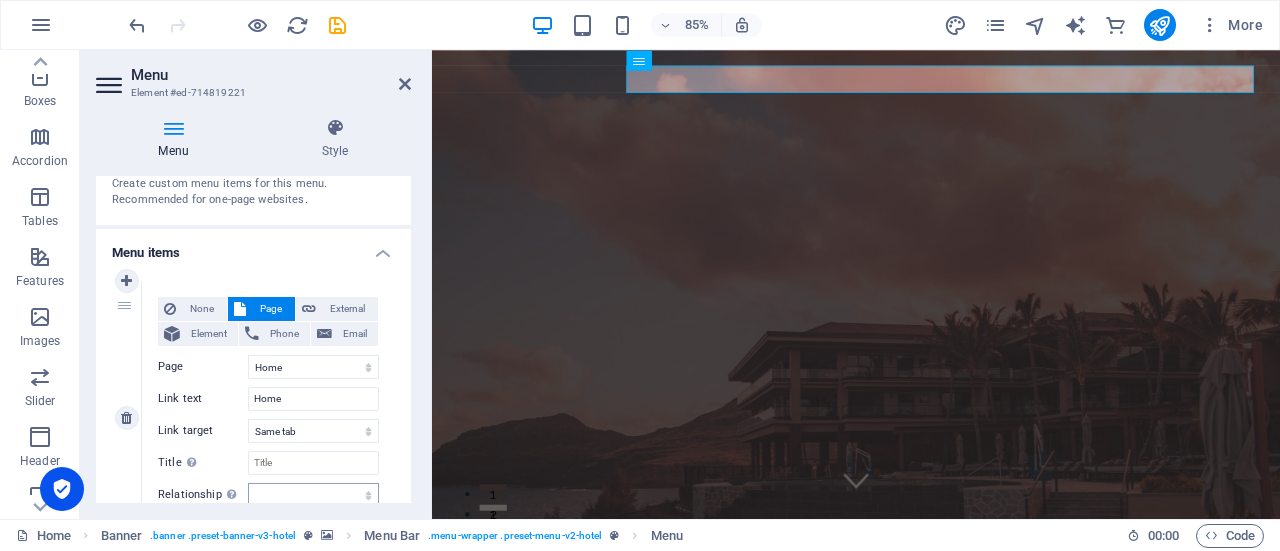scroll, scrollTop: 0, scrollLeft: 0, axis: both 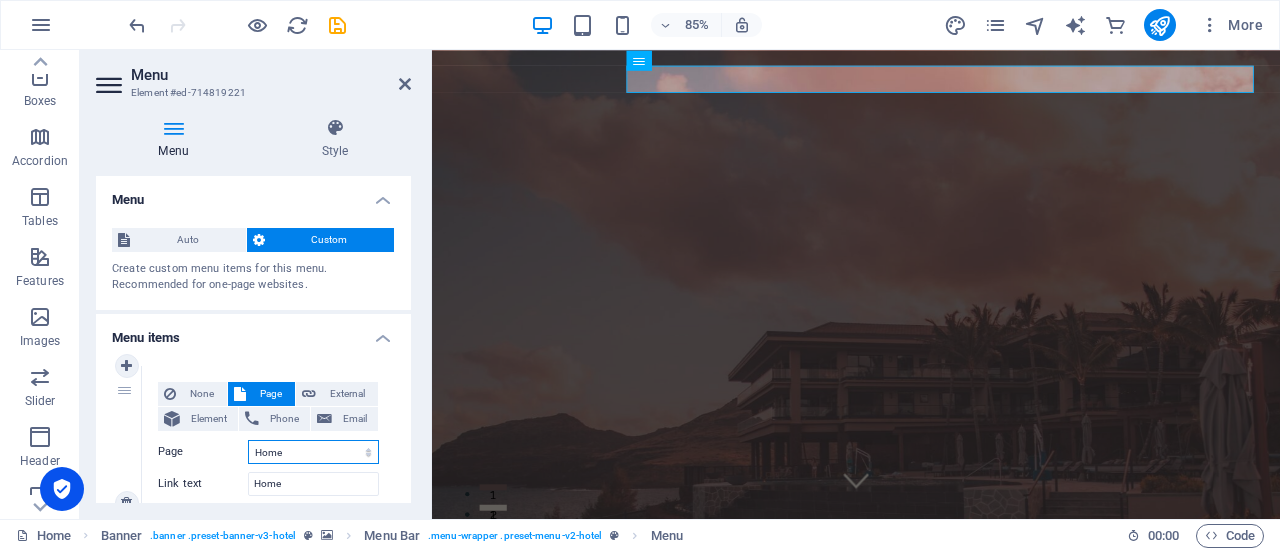 click on "Home Suites Experiences Contact Legal Notice Privacy" at bounding box center [313, 452] 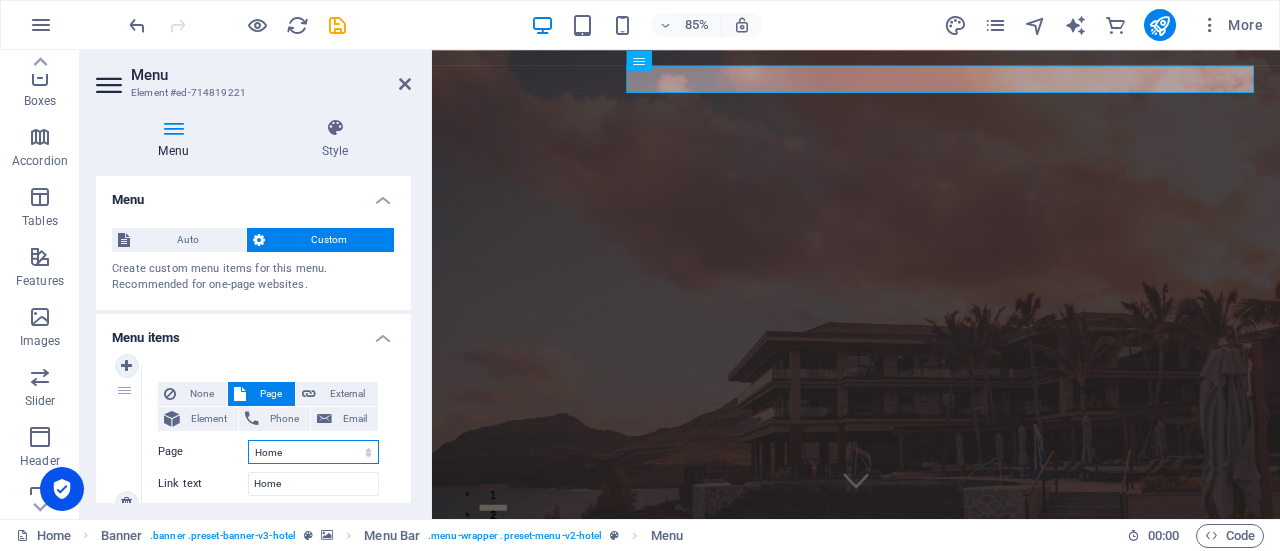 click on "Home Suites Experiences Contact Legal Notice Privacy" at bounding box center (313, 452) 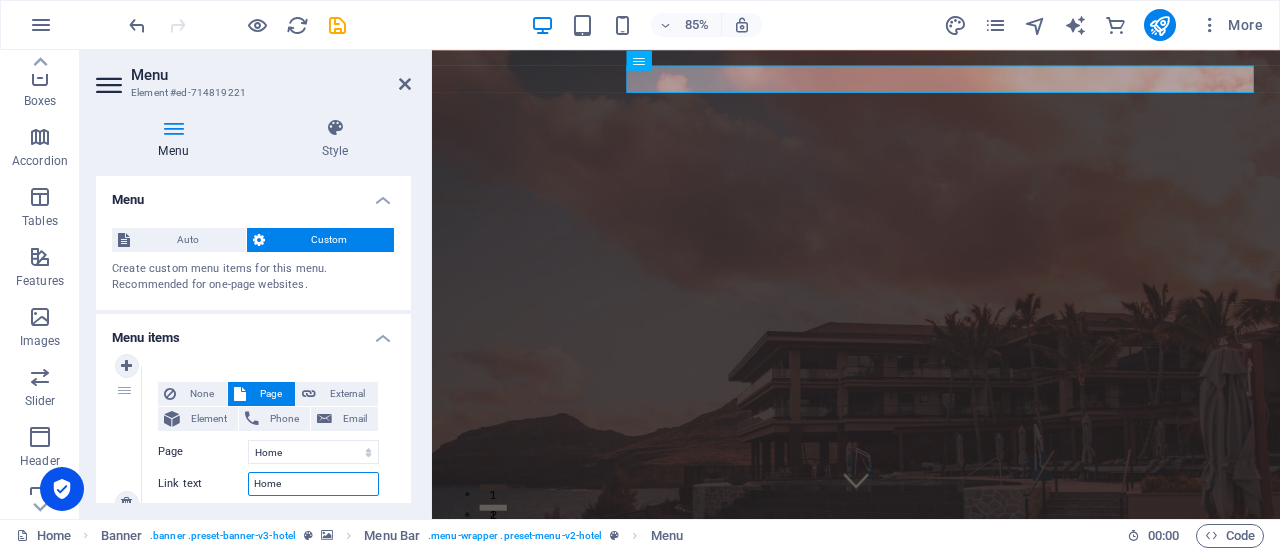 click on "Home" at bounding box center (313, 484) 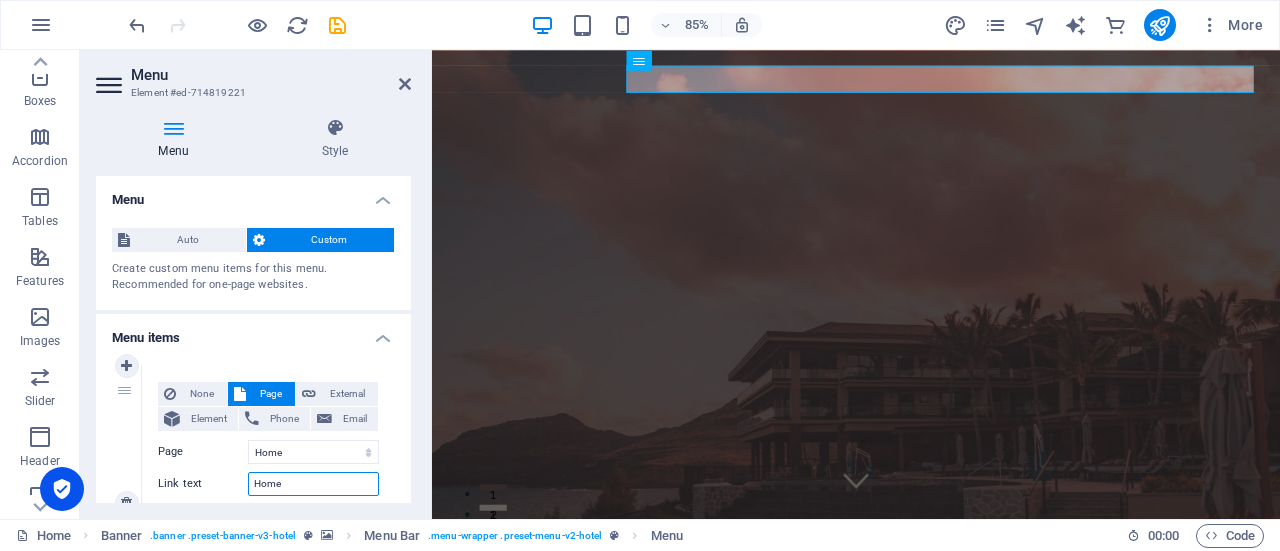 scroll, scrollTop: 233, scrollLeft: 0, axis: vertical 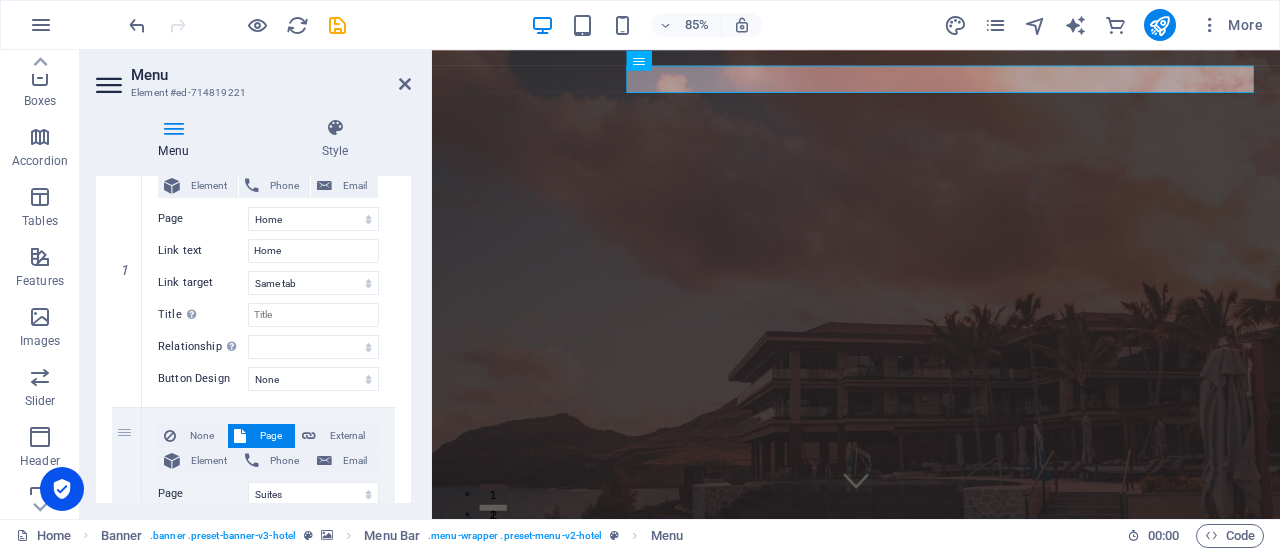 click on "1 None Page External Element Phone Email Page Home Suites Experiences Contact Legal Notice Privacy Element
URL /13889255 Phone Email Link text Home Link target New tab Same tab Overlay Title Additional link description, should not be the same as the link text. The title is most often shown as a tooltip text when the mouse moves over the element. Leave empty if uncertain. Relationship Sets the  relationship of this link to the link target . For example, the value "nofollow" instructs search engines not to follow the link. Can be left empty. alternate author bookmark external help license next nofollow noreferrer noopener prev search tag Button Design None Default Primary Secondary 2 None Page External Element Phone Email Page Home Suites Experiences Contact Legal Notice Privacy Element
URL /13889258 Phone Email Link text Suites Link target New tab Same tab Overlay Title Relationship Sets the  relationship of this link to the link target alternate author bookmark" at bounding box center [253, 682] 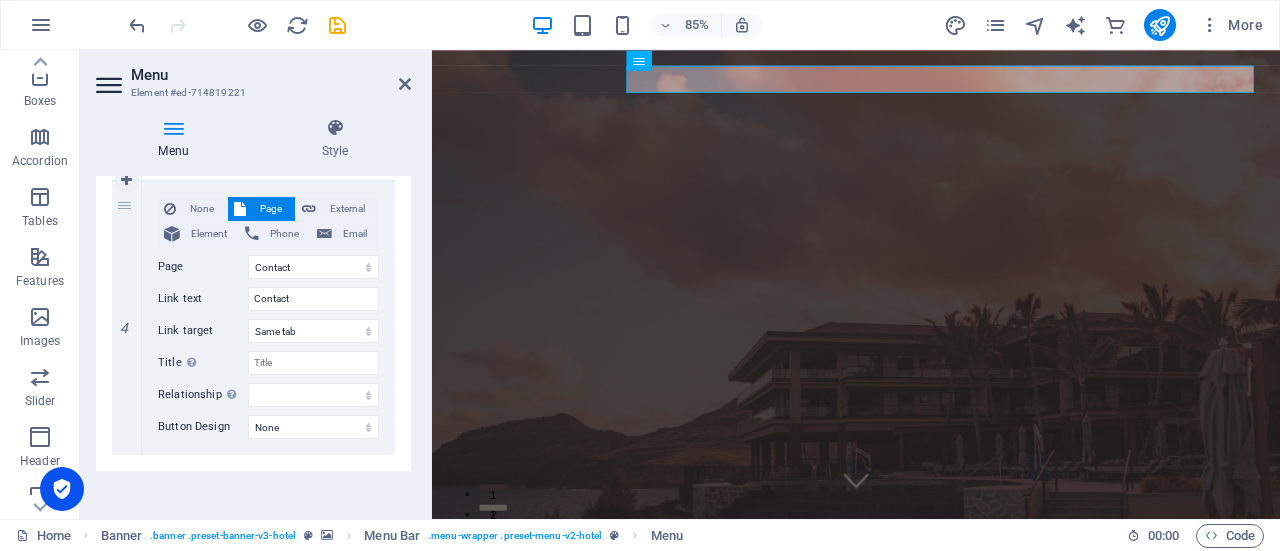 scroll, scrollTop: 1018, scrollLeft: 0, axis: vertical 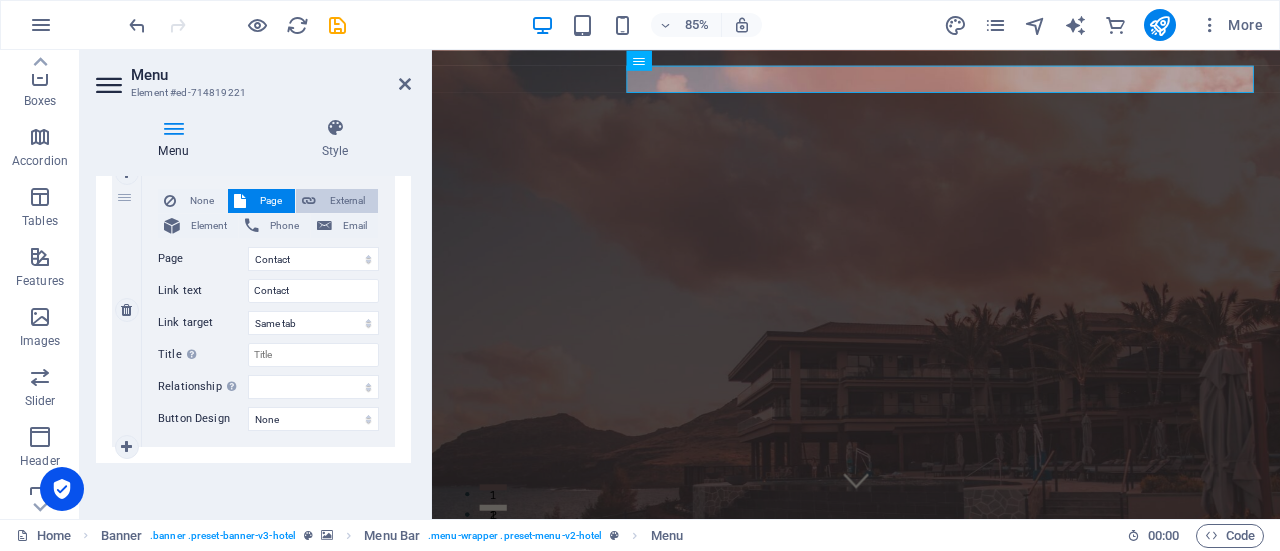 click on "External" at bounding box center [347, 201] 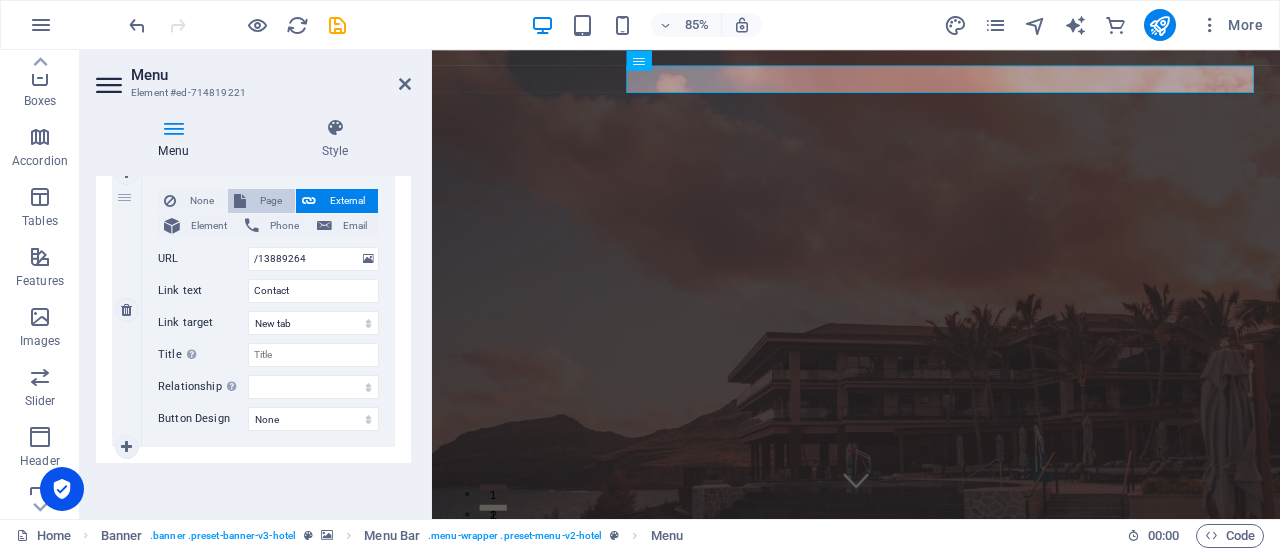 click on "Page" at bounding box center (270, 201) 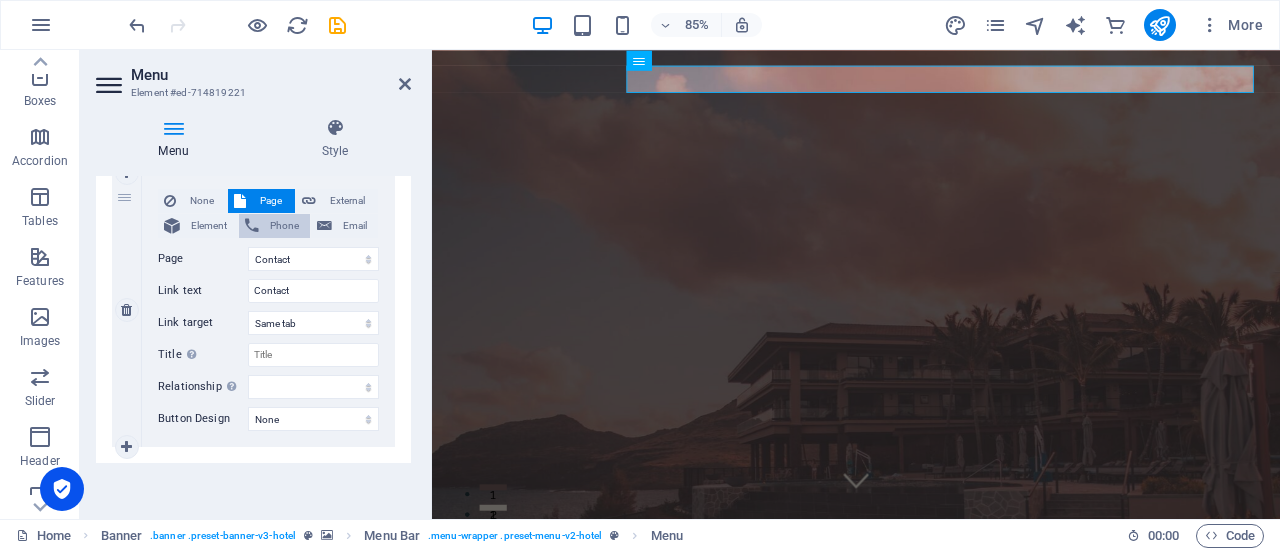 click on "Phone" at bounding box center (284, 226) 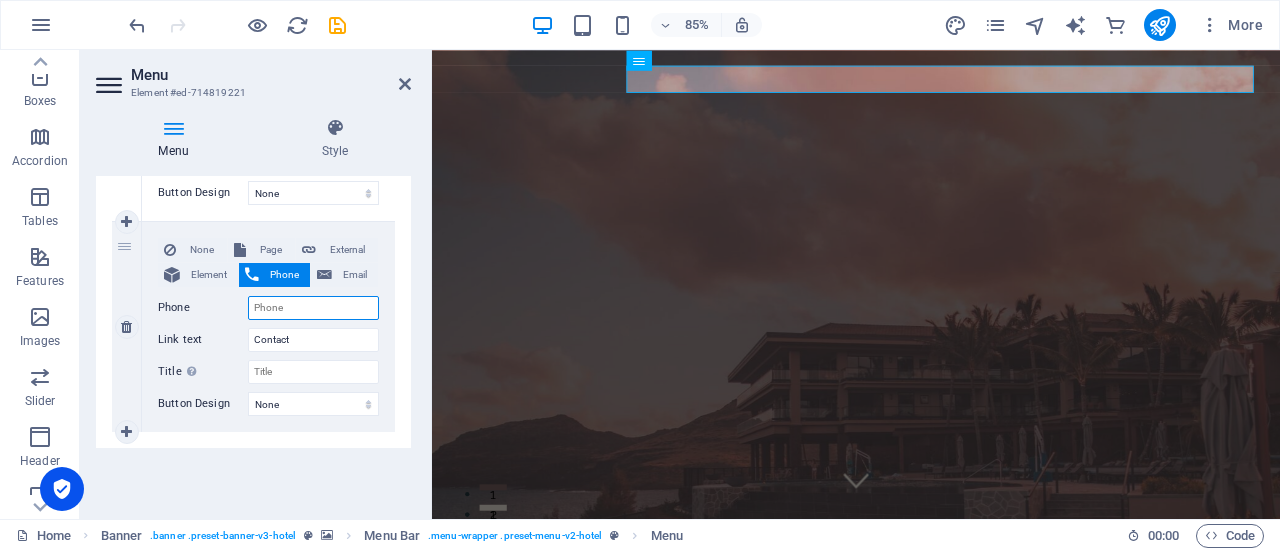 scroll, scrollTop: 969, scrollLeft: 0, axis: vertical 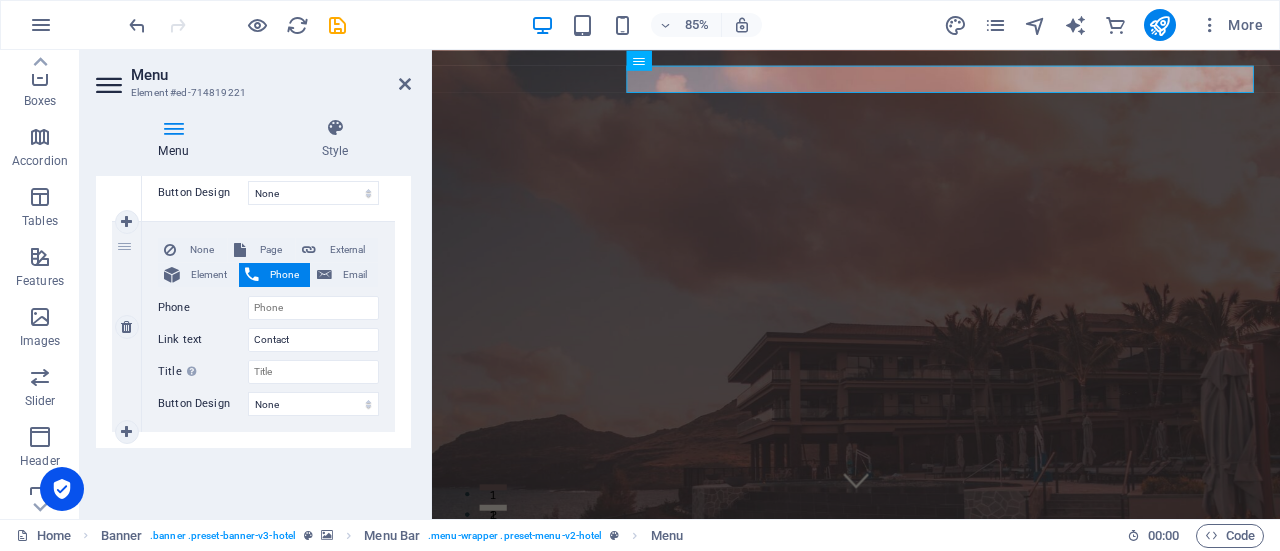 click on "Phone" at bounding box center [284, 275] 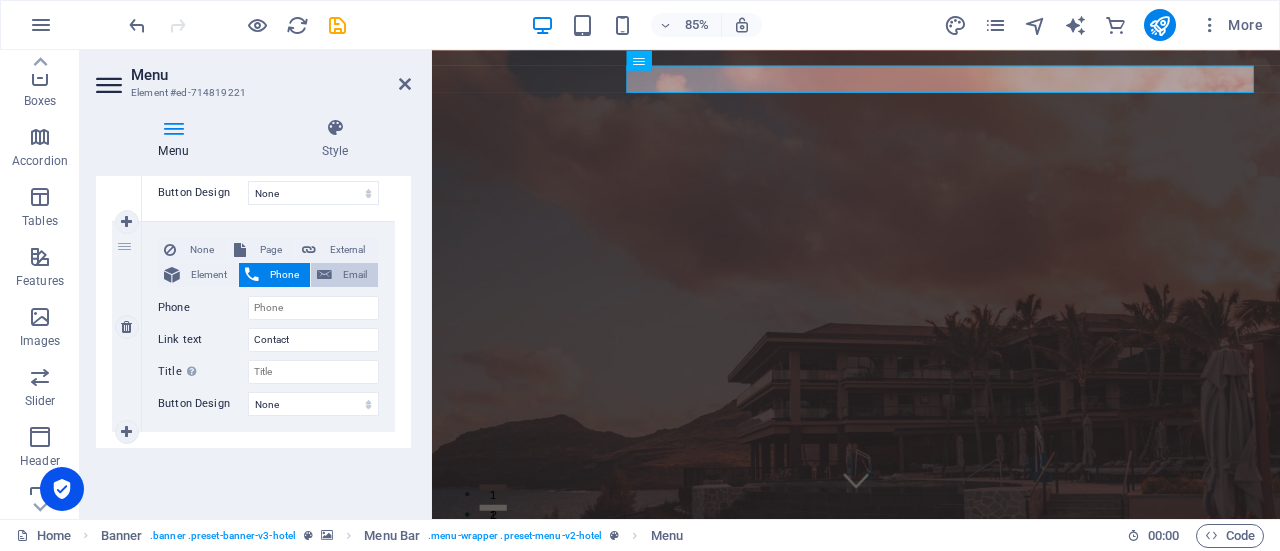 click at bounding box center (324, 275) 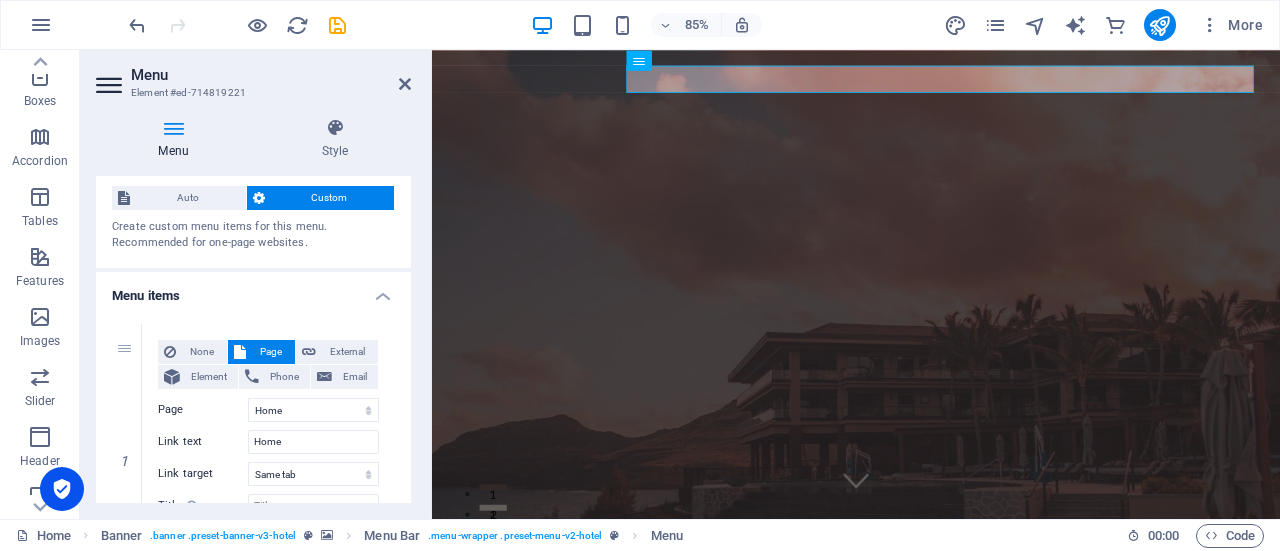 scroll, scrollTop: 0, scrollLeft: 0, axis: both 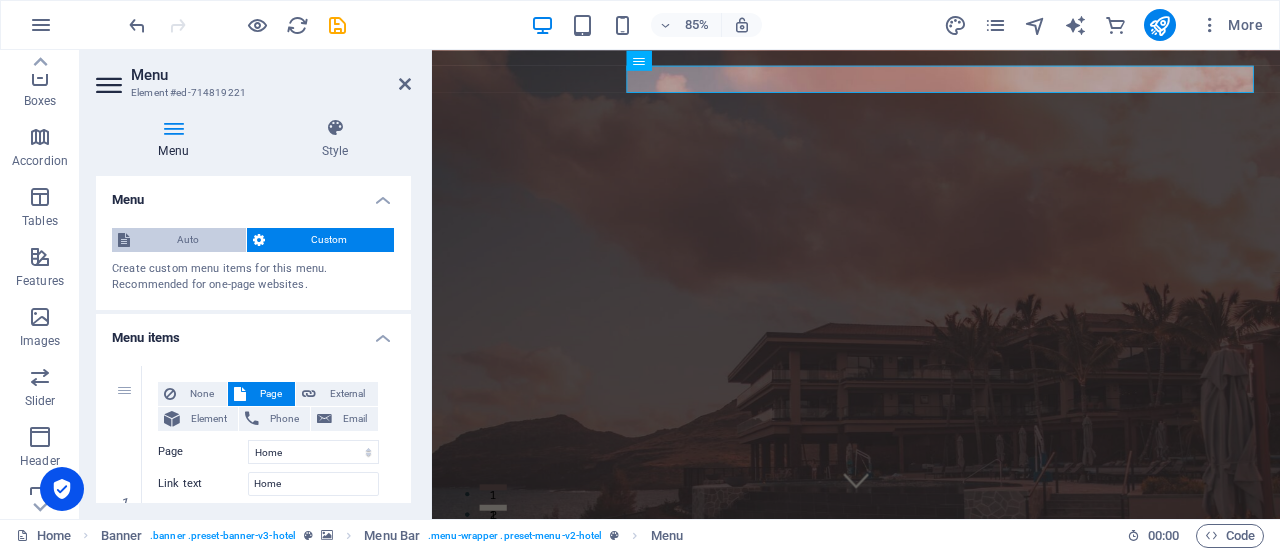click on "Auto" at bounding box center [188, 240] 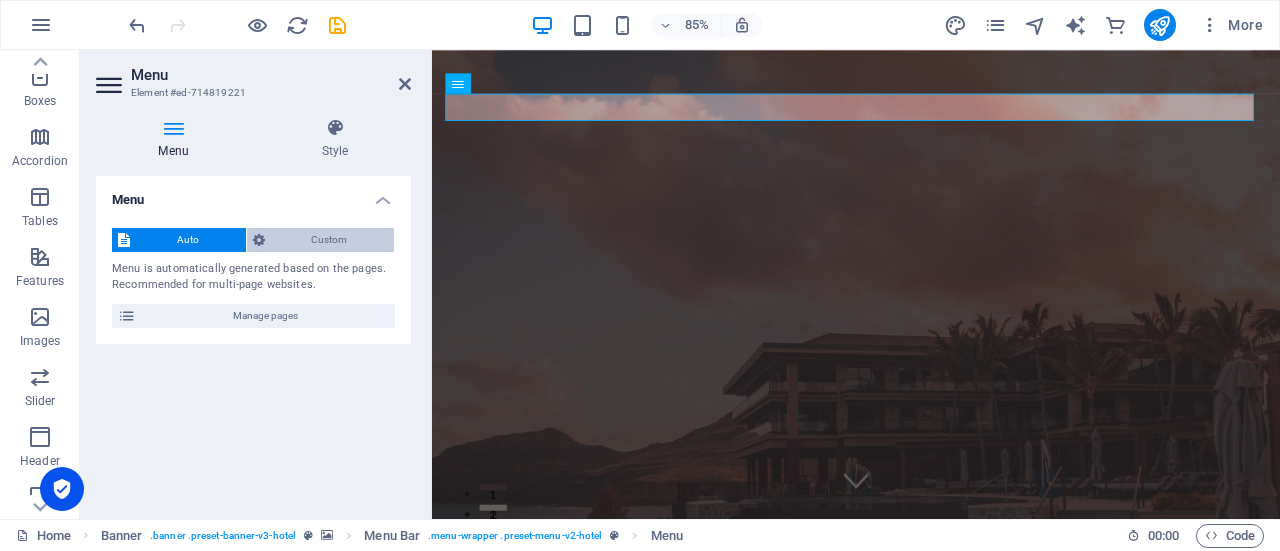click on "Custom" at bounding box center [330, 240] 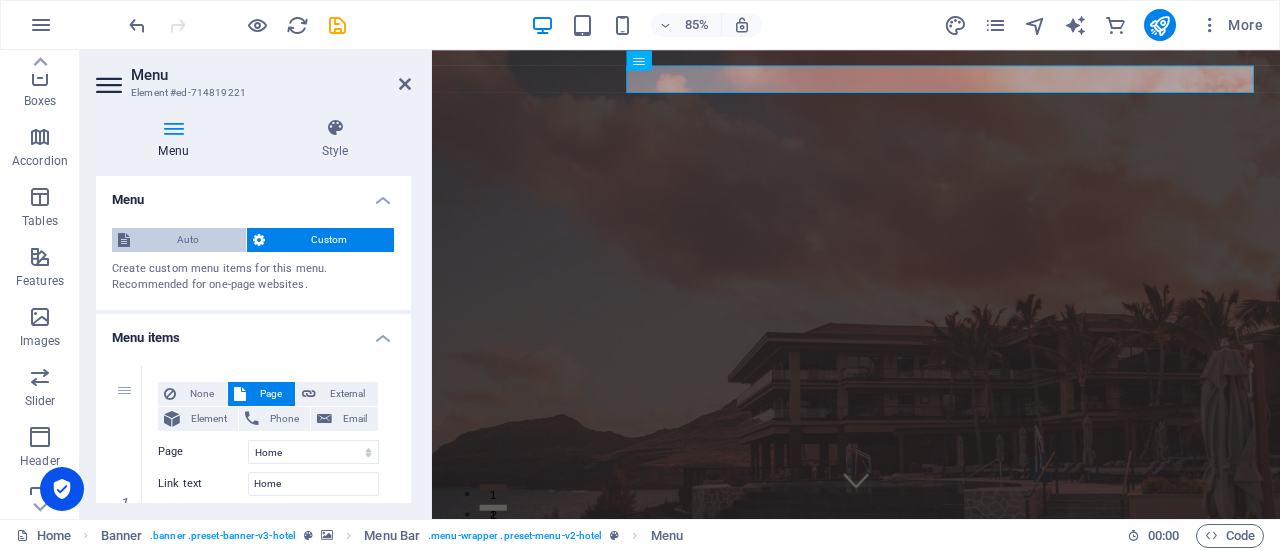 click on "Auto" at bounding box center (188, 240) 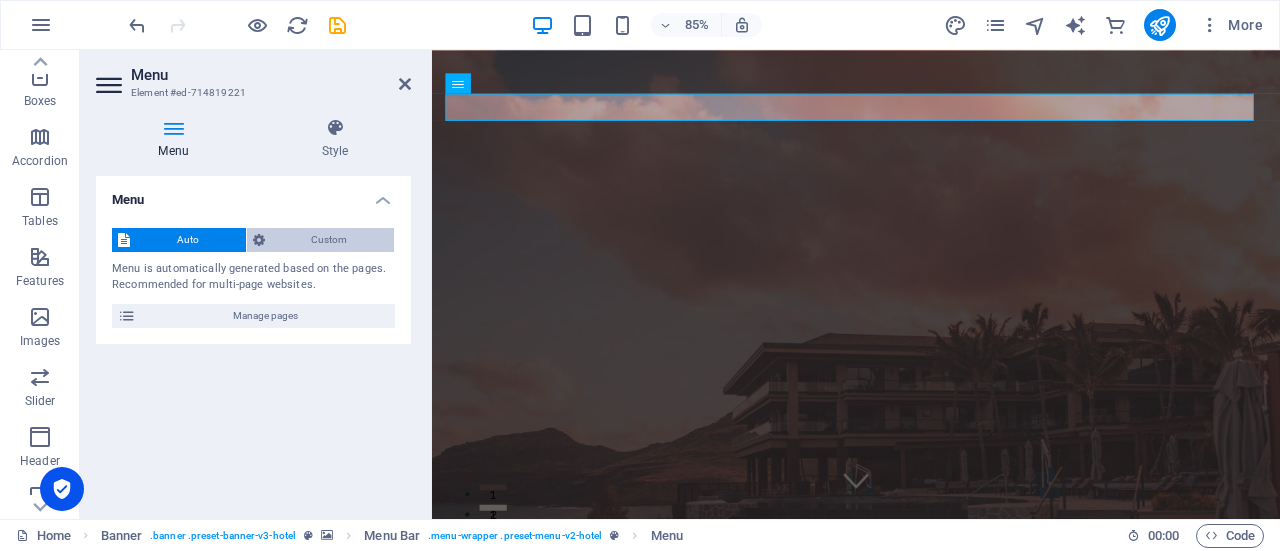 click on "Custom" at bounding box center (330, 240) 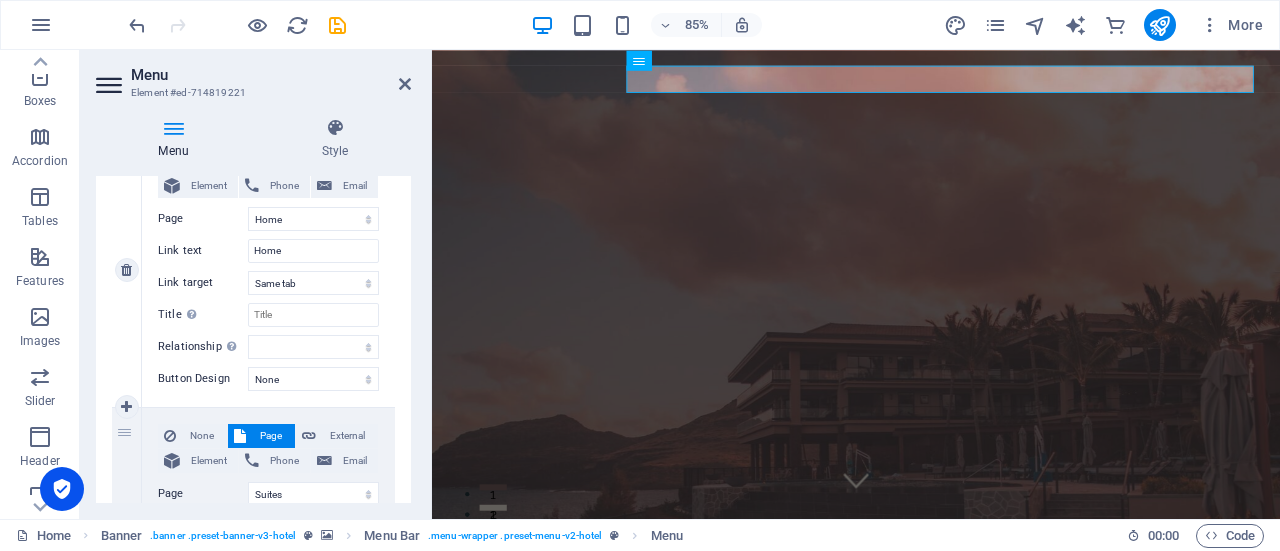 scroll, scrollTop: 0, scrollLeft: 0, axis: both 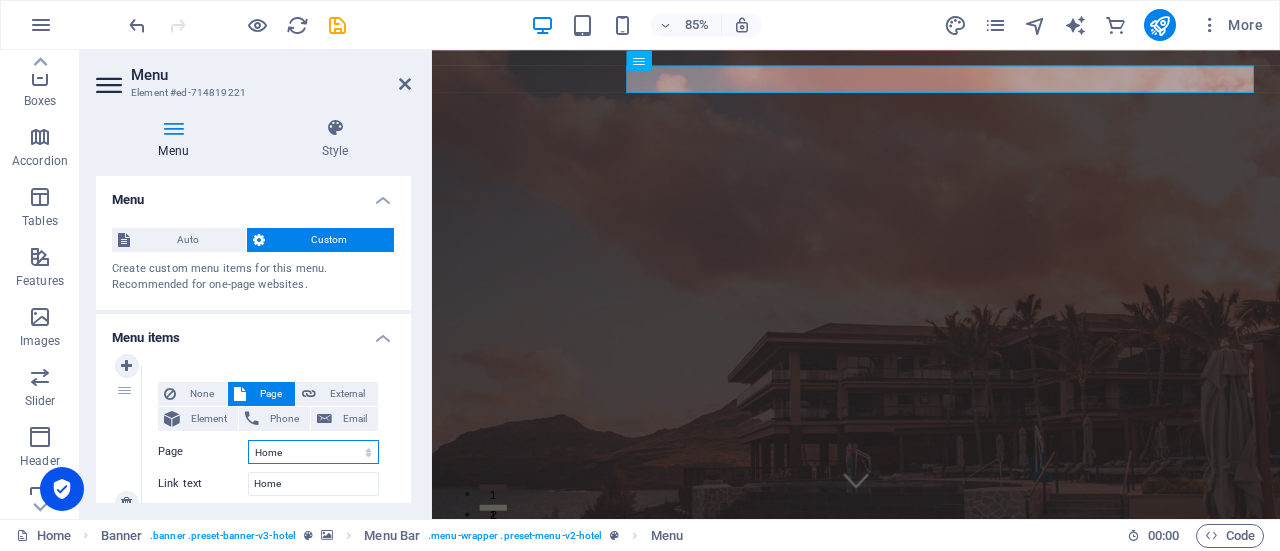 click on "Home Suites Experiences Contact Legal Notice Privacy" at bounding box center [313, 452] 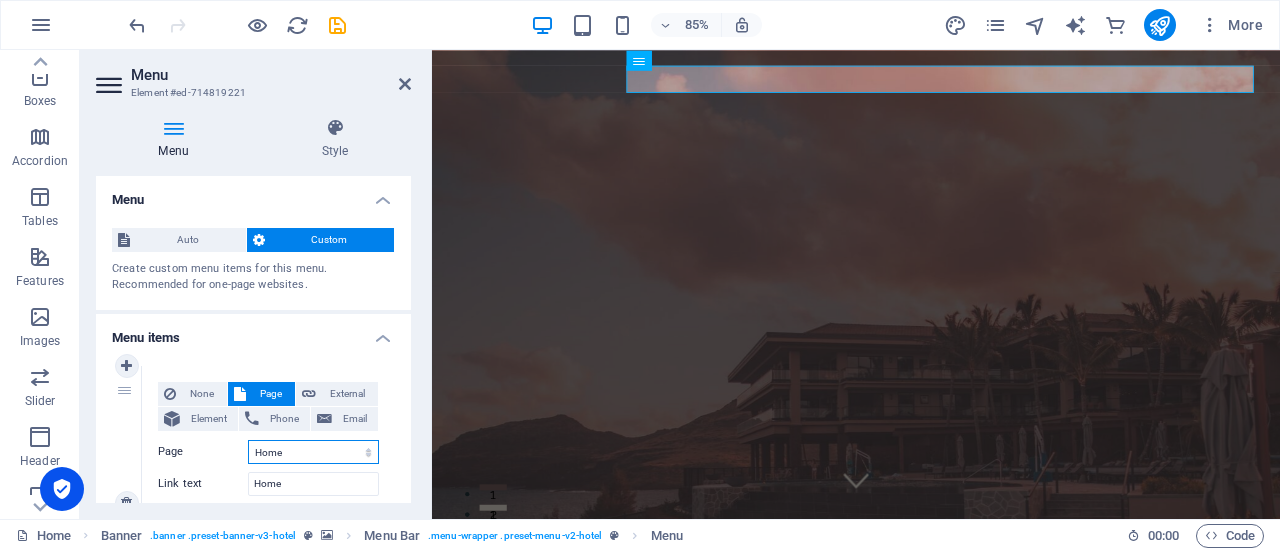 select on "1" 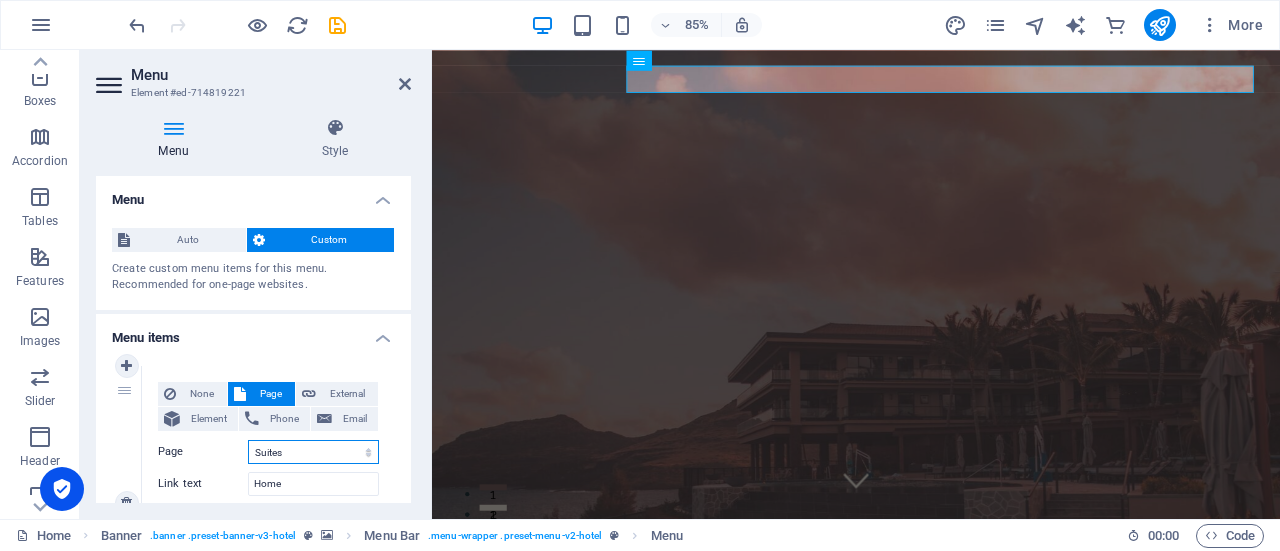 click on "Home Suites Experiences Contact Legal Notice Privacy" at bounding box center [313, 452] 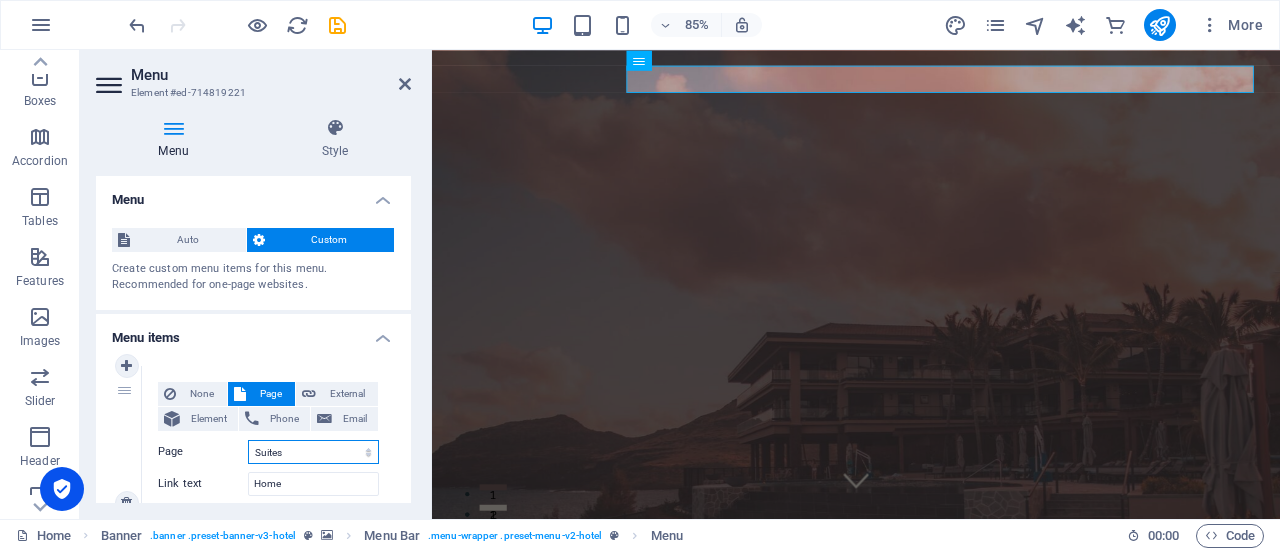 select 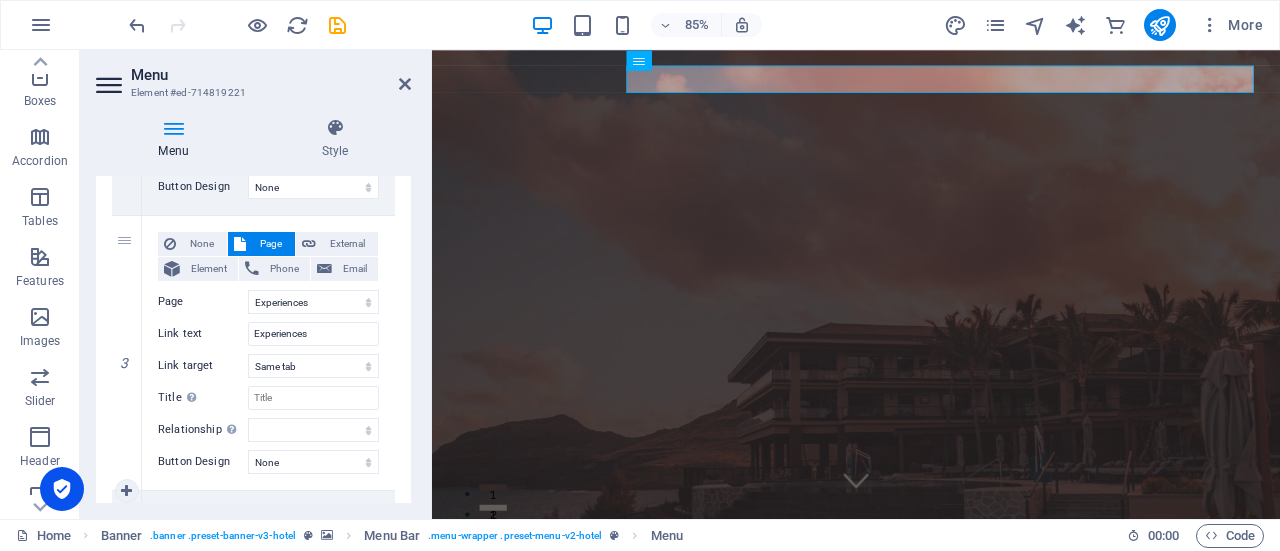 scroll, scrollTop: 933, scrollLeft: 0, axis: vertical 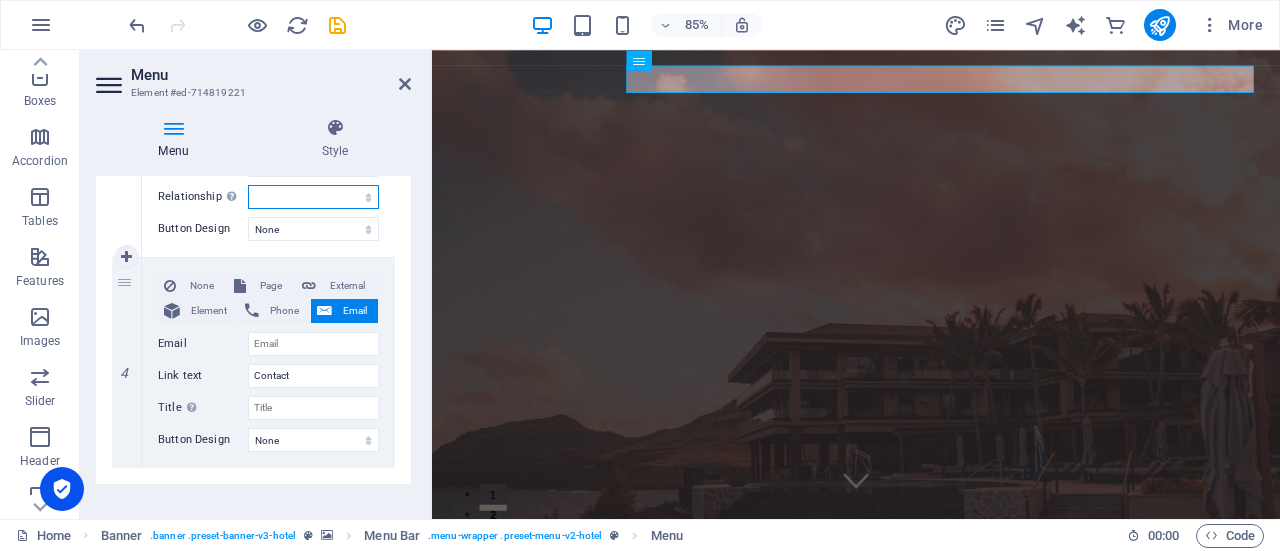 click on "alternate author bookmark external help license next nofollow noreferrer noopener prev search tag" at bounding box center (313, 197) 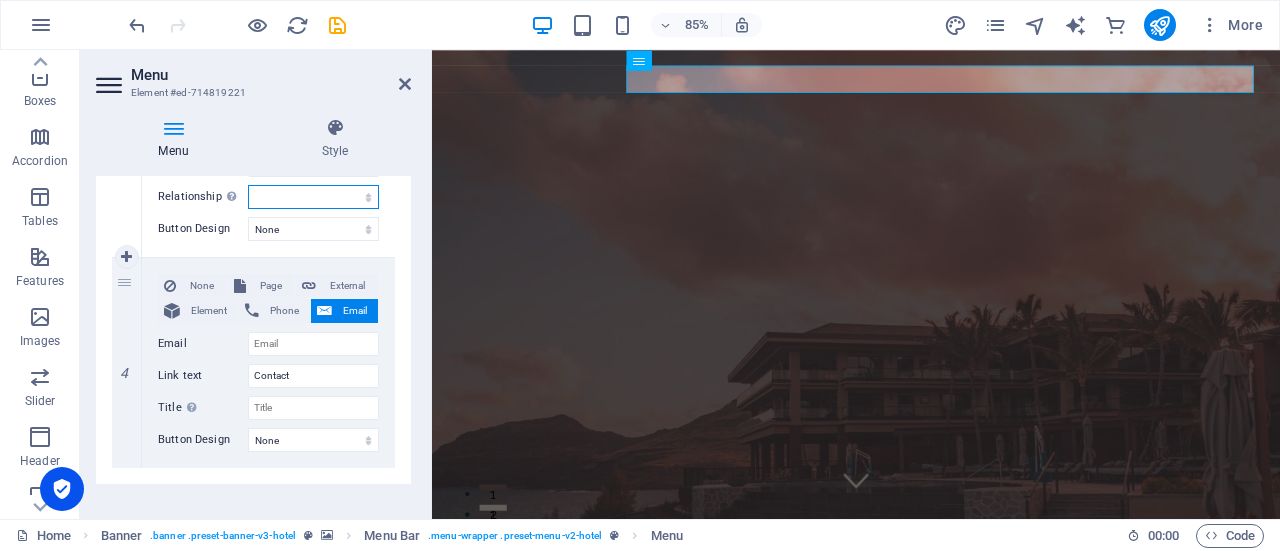 click on "alternate author bookmark external help license next nofollow noreferrer noopener prev search tag" at bounding box center (313, 197) 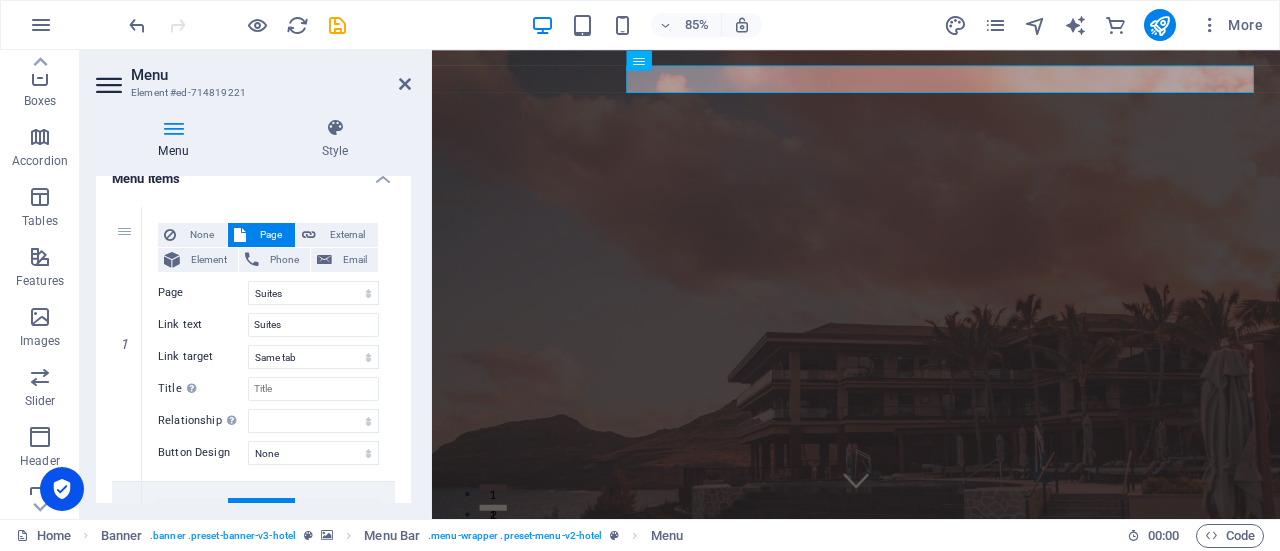scroll, scrollTop: 0, scrollLeft: 0, axis: both 